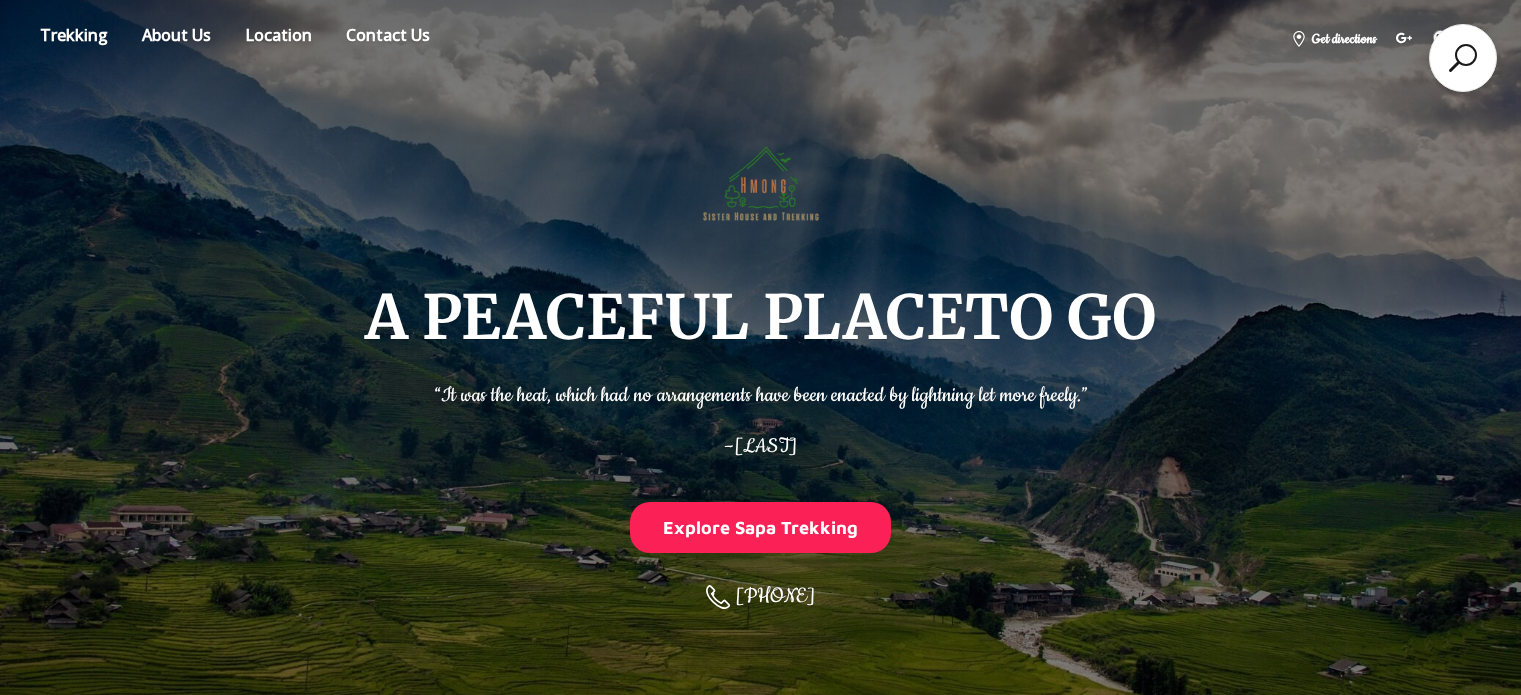 scroll, scrollTop: 5212, scrollLeft: 0, axis: vertical 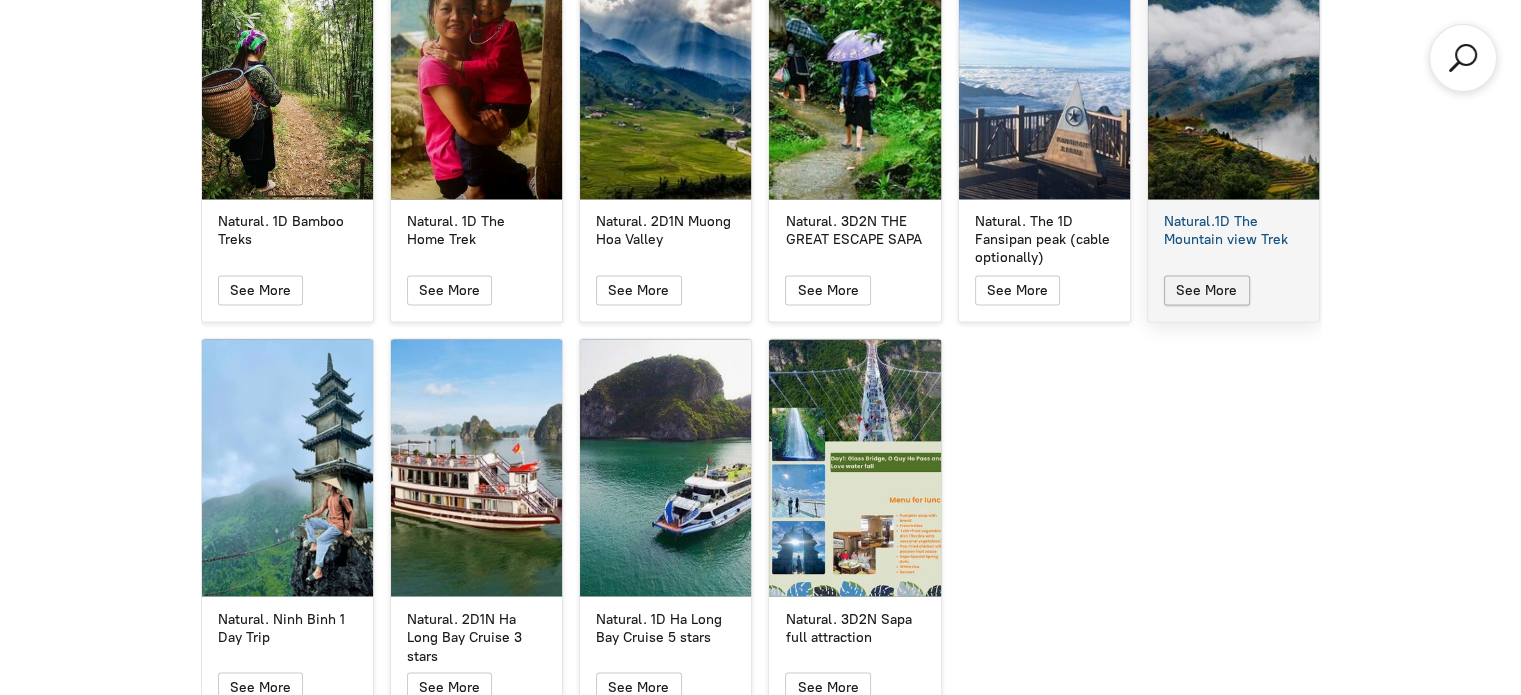 click at bounding box center [1206, 290] 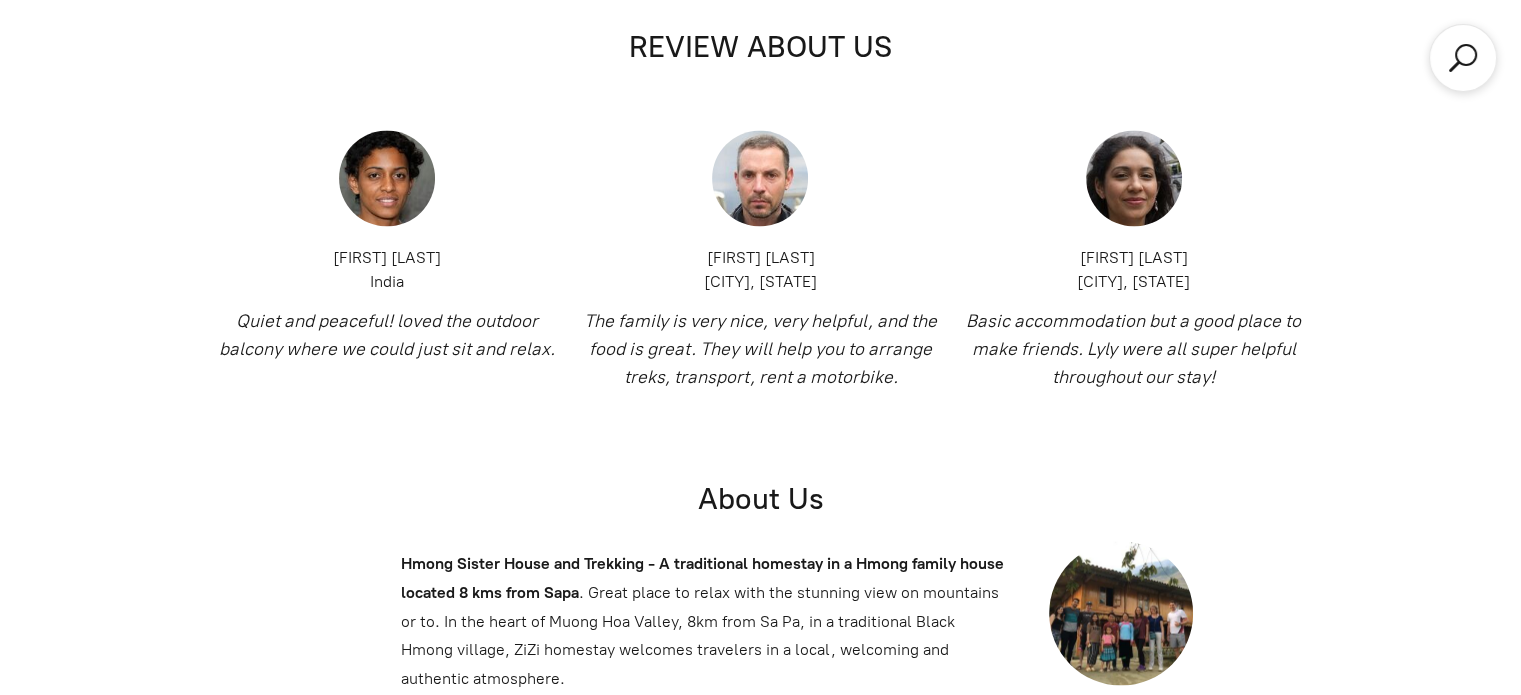 scroll, scrollTop: 695, scrollLeft: 0, axis: vertical 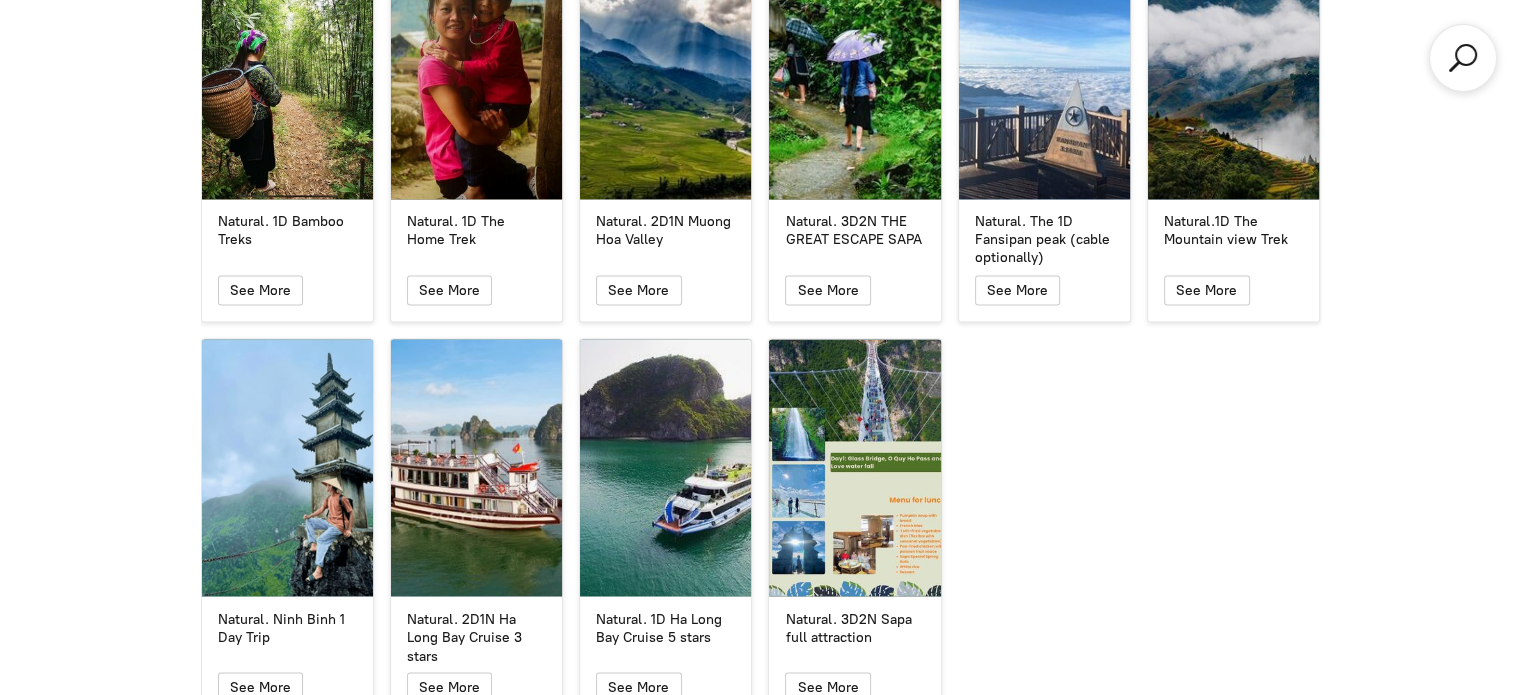 drag, startPoint x: 1224, startPoint y: 272, endPoint x: 1456, endPoint y: 302, distance: 233.93161 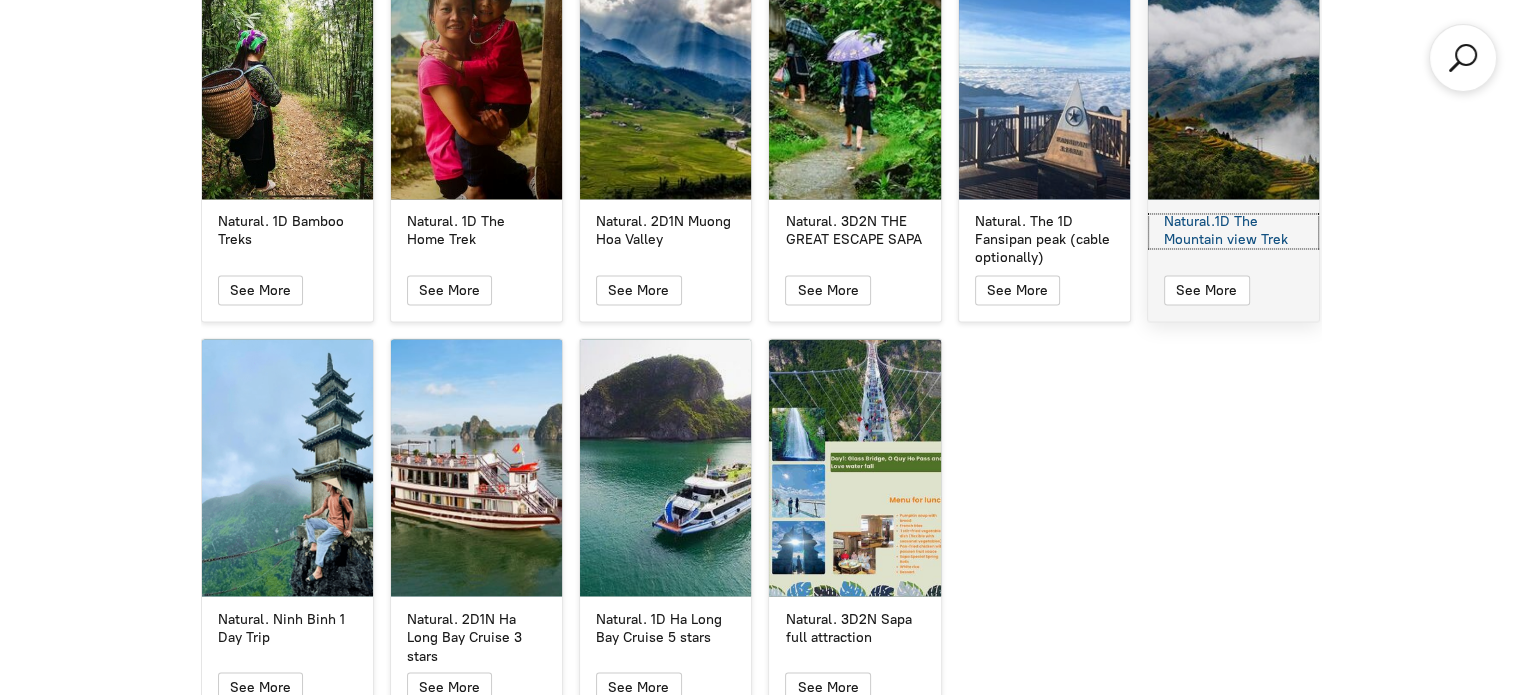 click on "Natural.1D The Mountain view Trek" 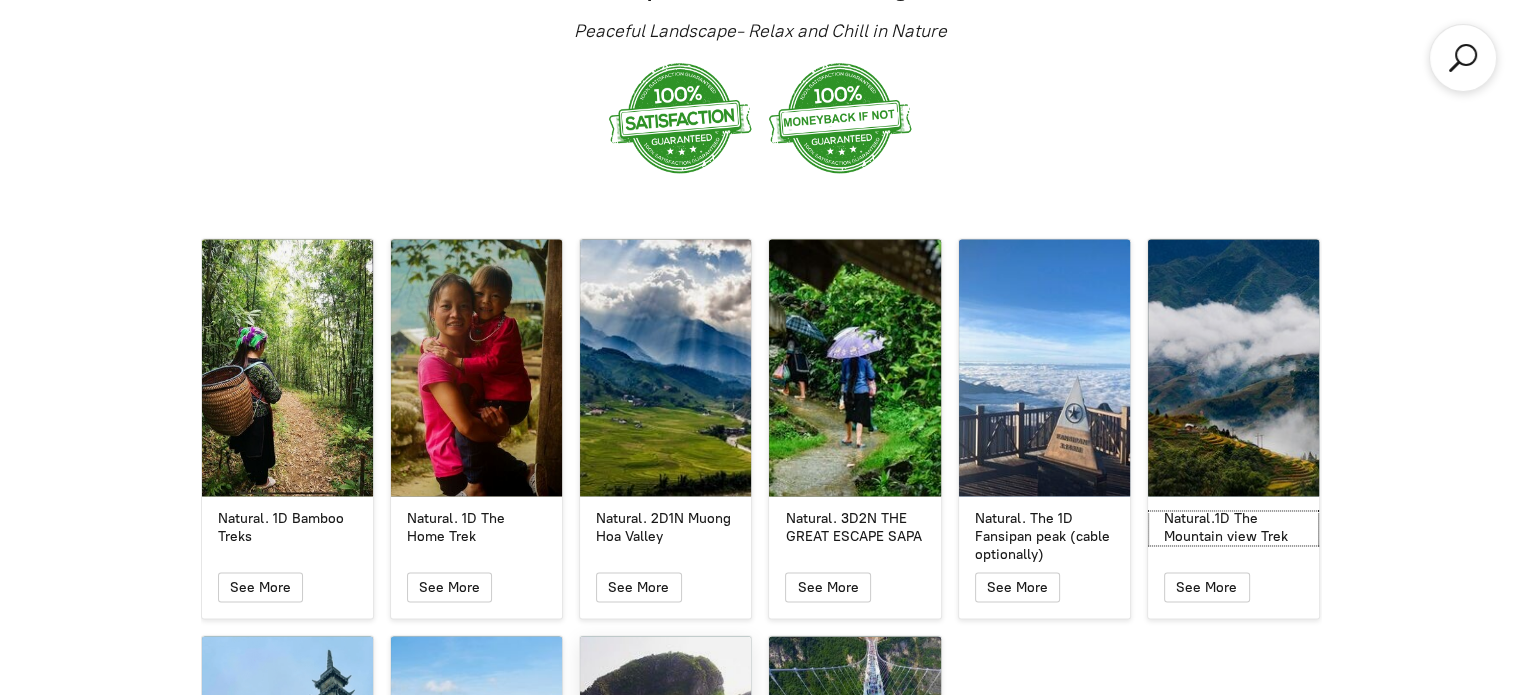 scroll, scrollTop: 3228, scrollLeft: 0, axis: vertical 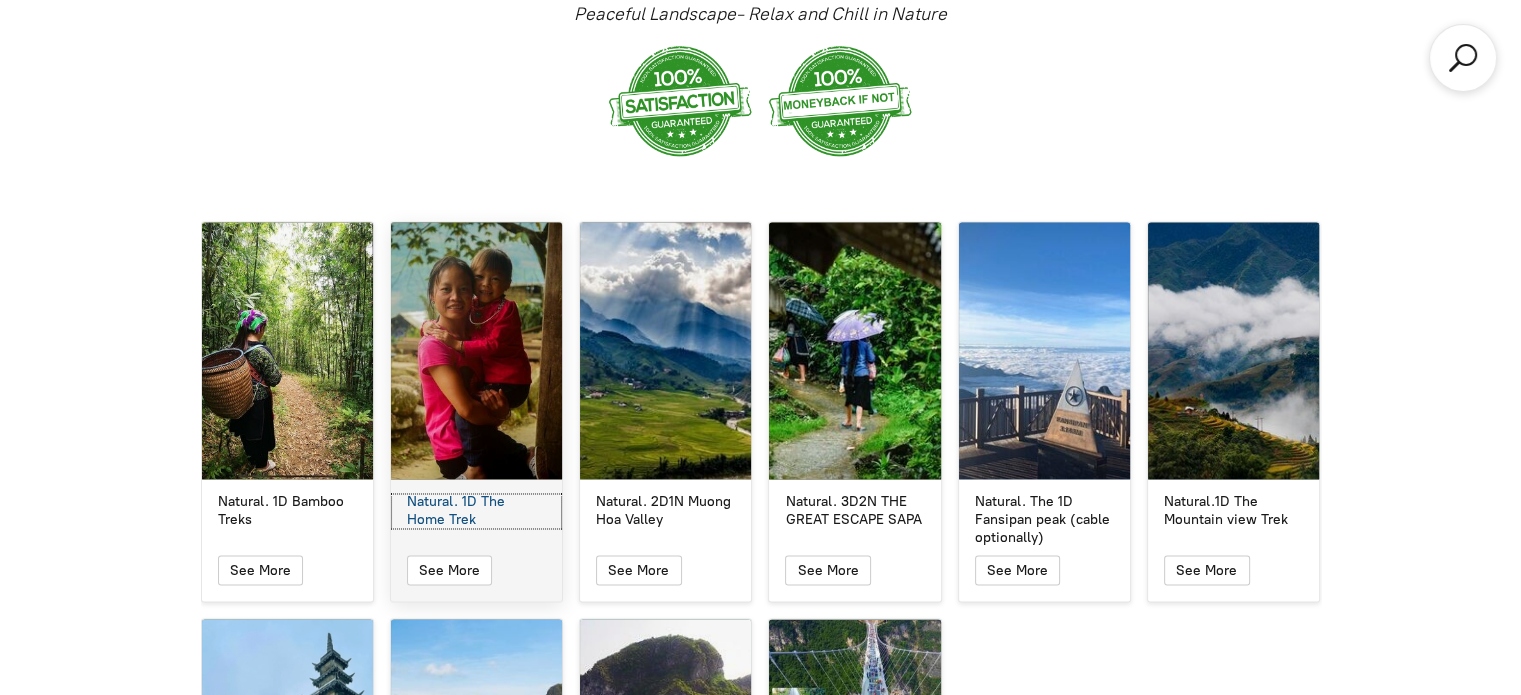 click on "Natural. 1D The Home Trek" 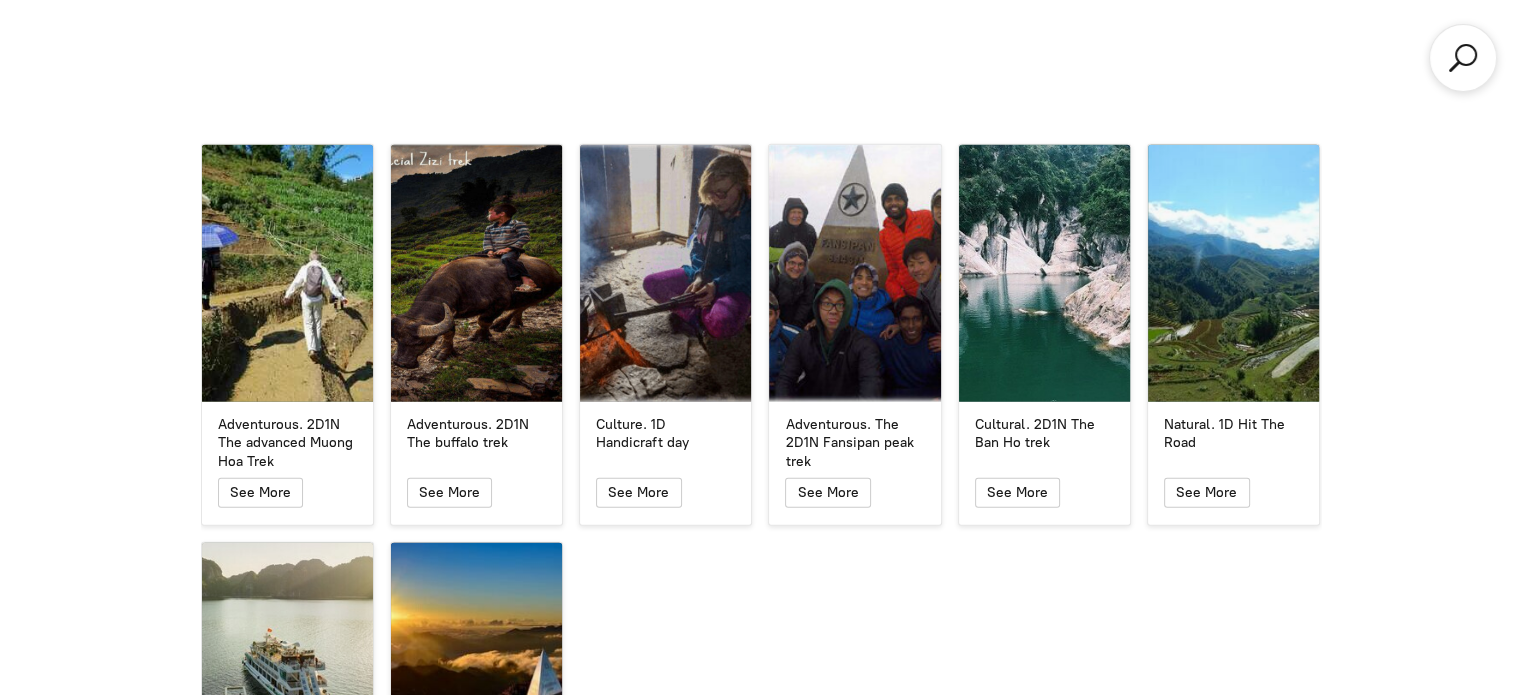 scroll, scrollTop: 4868, scrollLeft: 0, axis: vertical 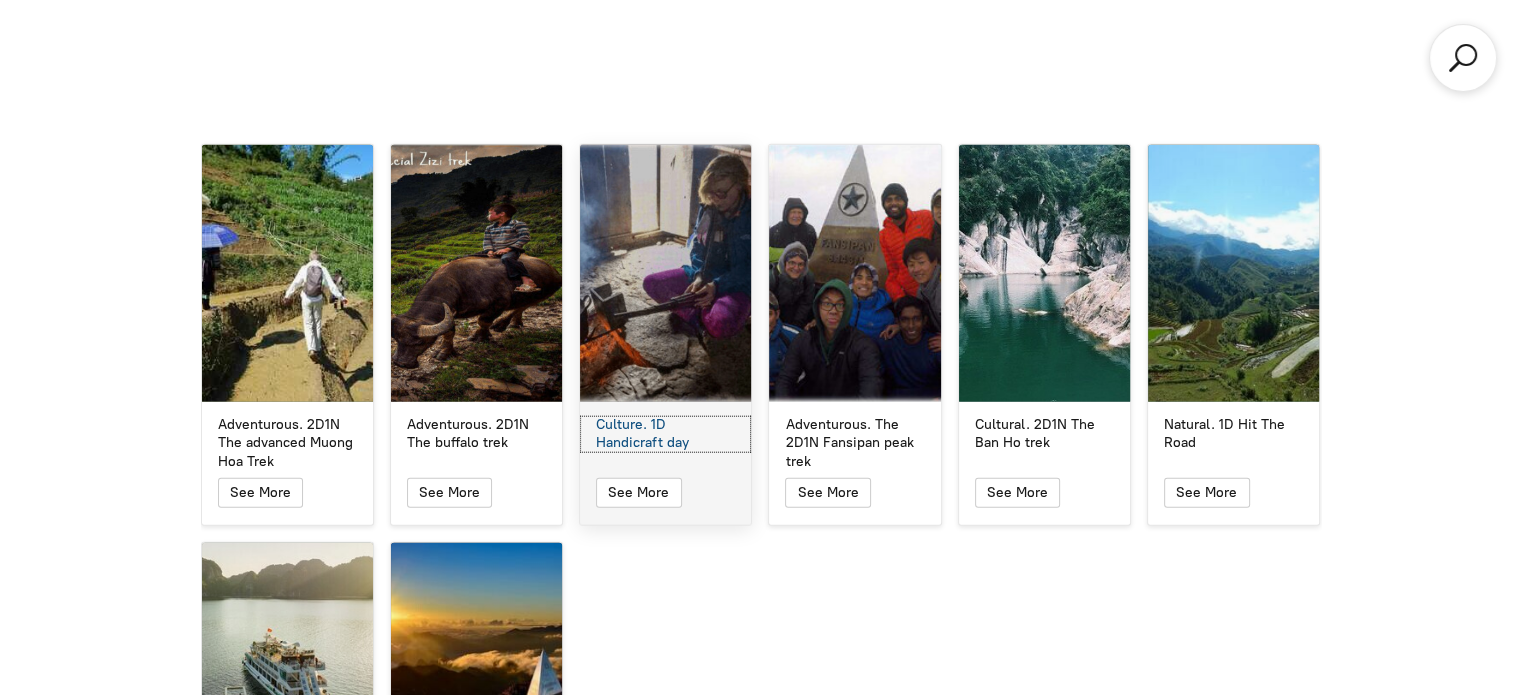 click on "Culture. 1D Handicraft day" 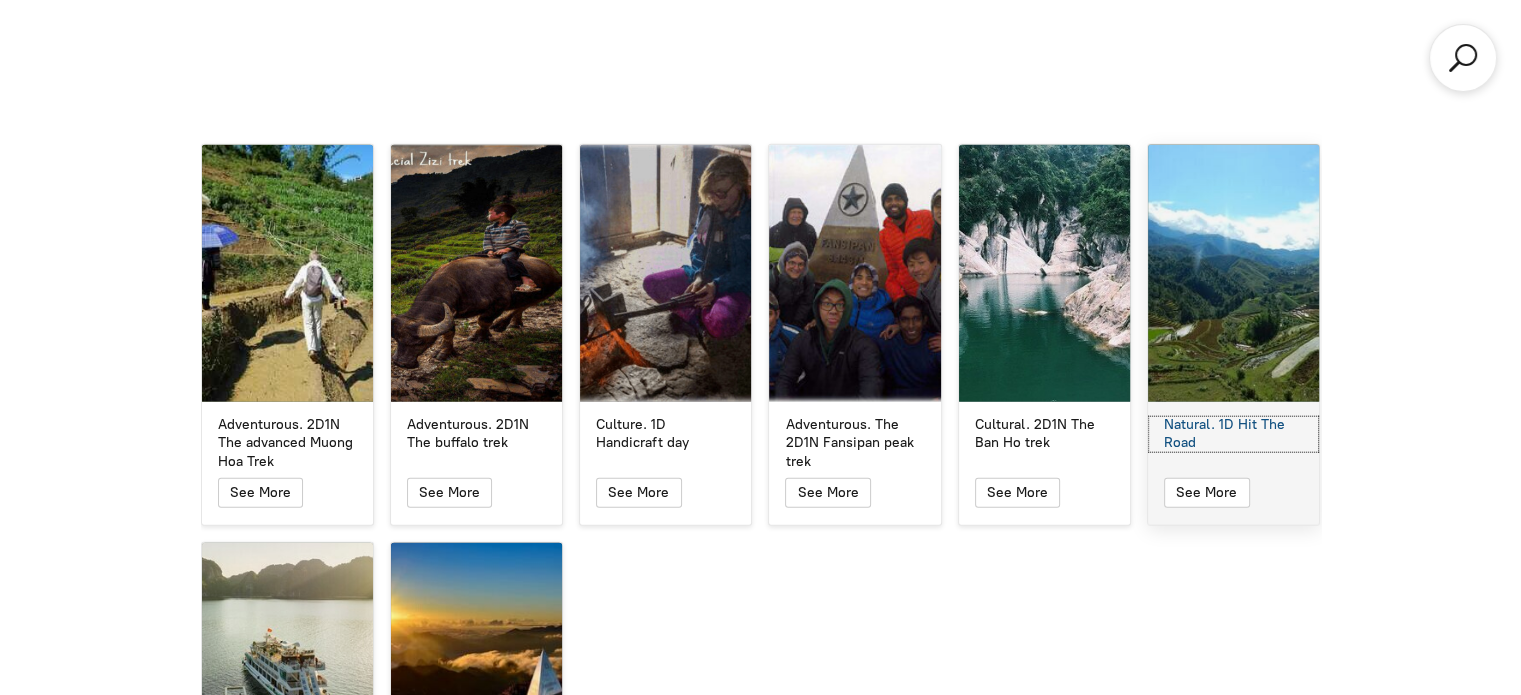 click on "Natural. 1D Hit The Road" 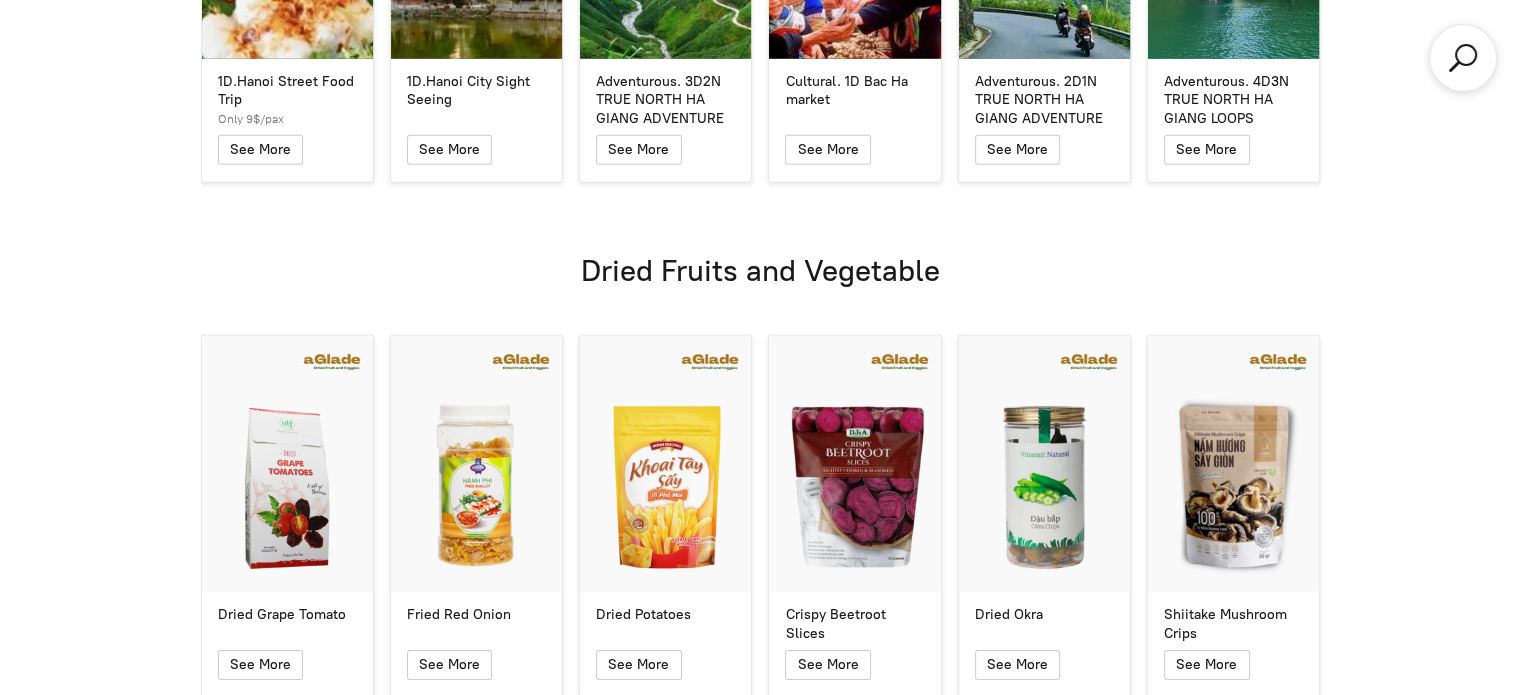 scroll, scrollTop: 6103, scrollLeft: 0, axis: vertical 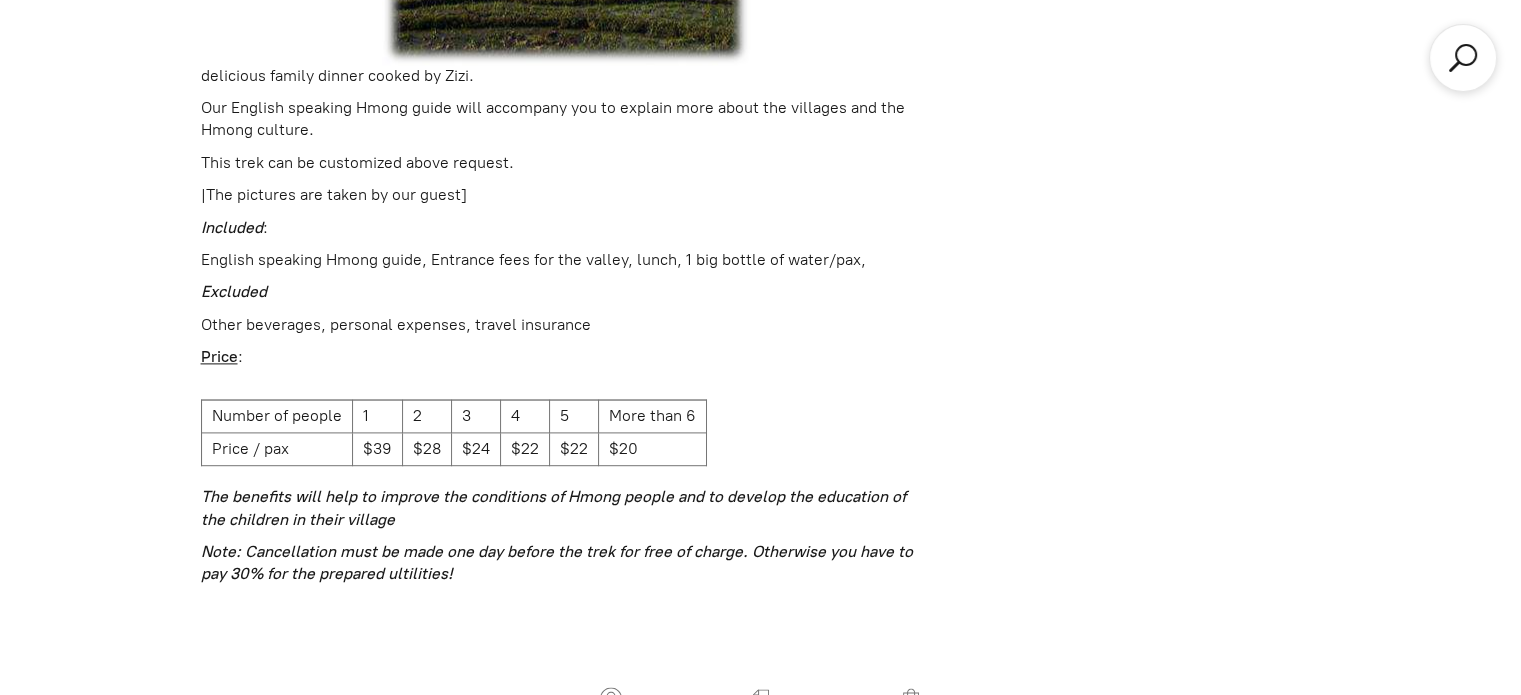 drag, startPoint x: 435, startPoint y: 447, endPoint x: 419, endPoint y: 450, distance: 16.27882 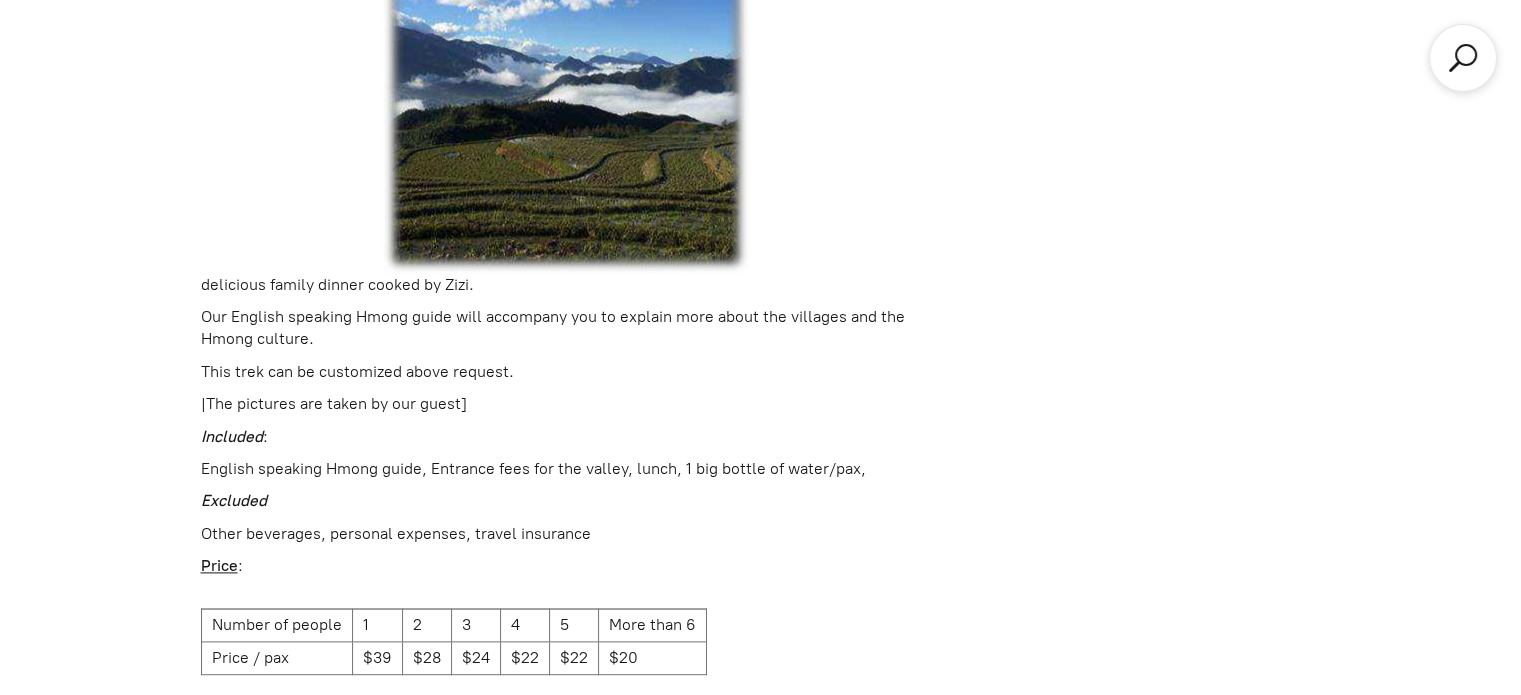 scroll, scrollTop: 2408, scrollLeft: 0, axis: vertical 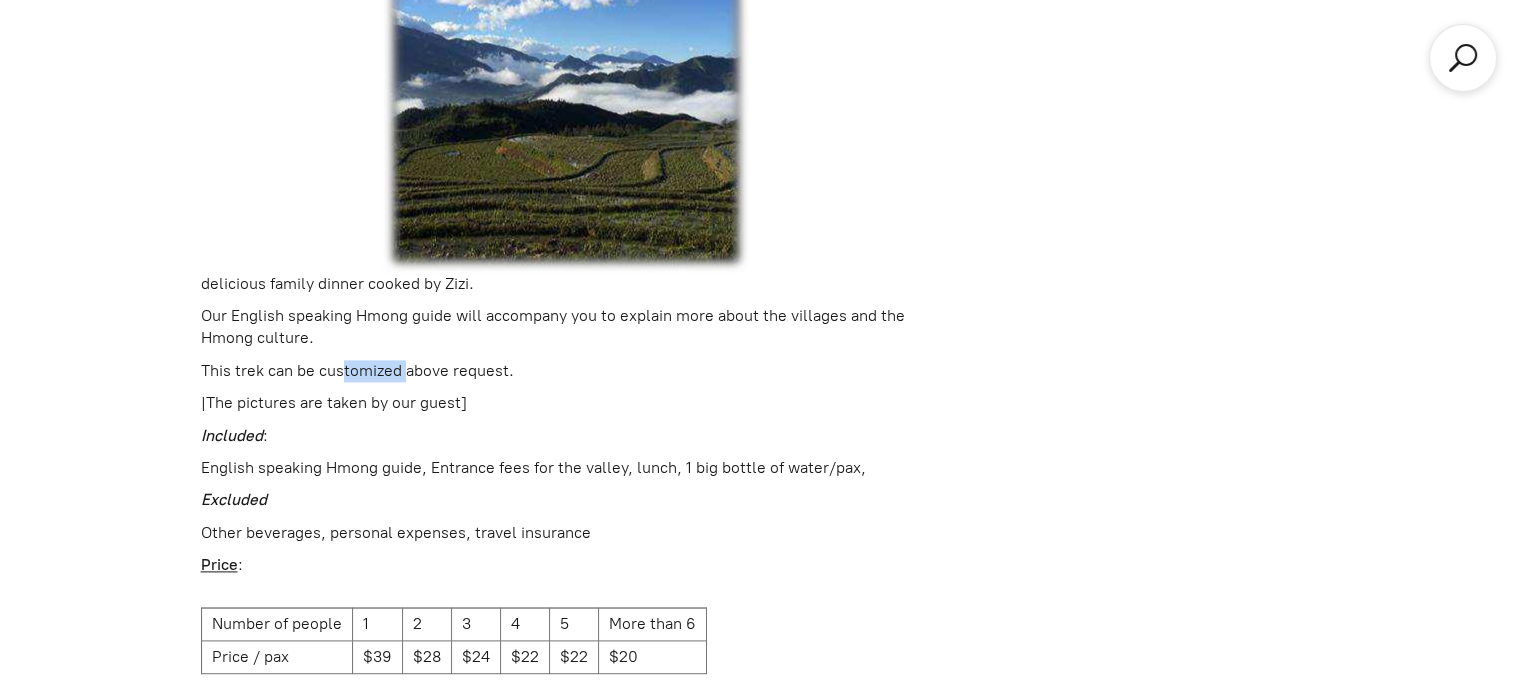 drag, startPoint x: 343, startPoint y: 373, endPoint x: 408, endPoint y: 372, distance: 65.00769 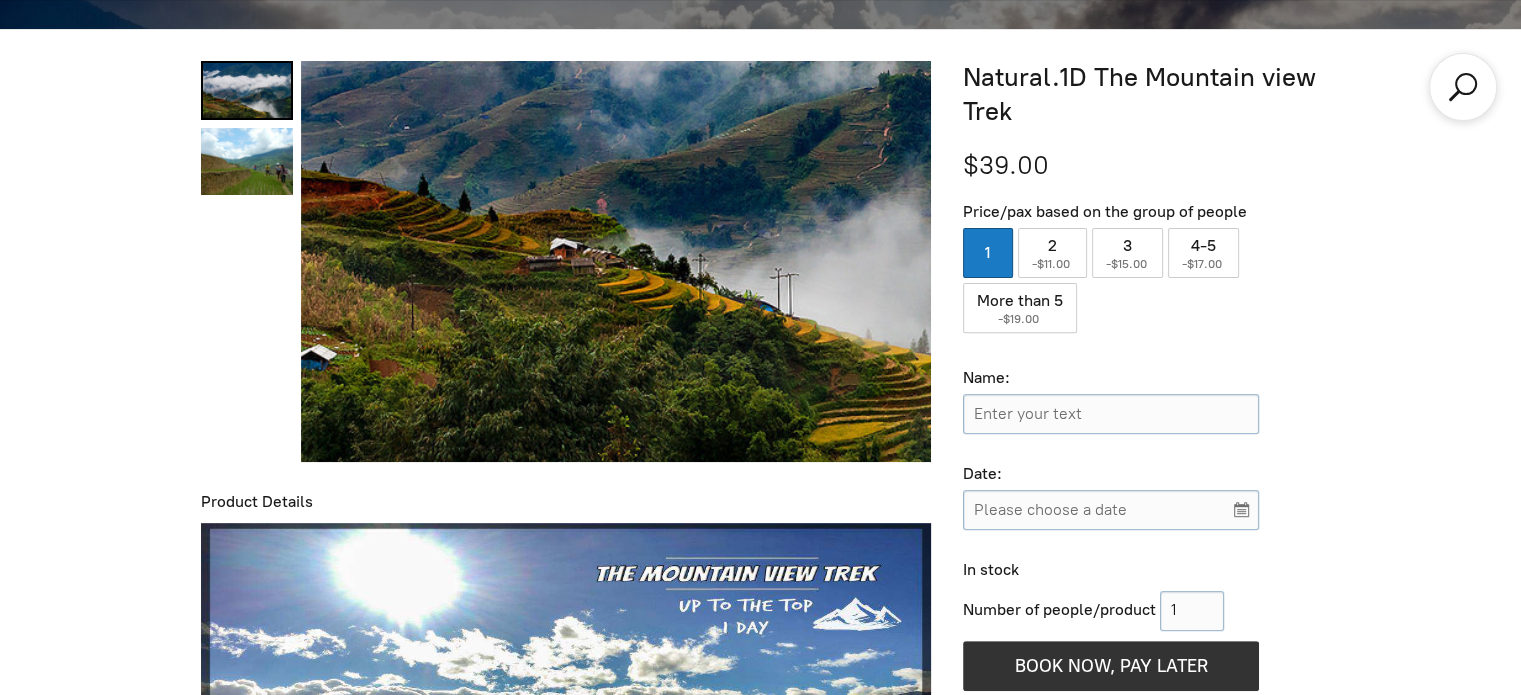 scroll, scrollTop: 664, scrollLeft: 0, axis: vertical 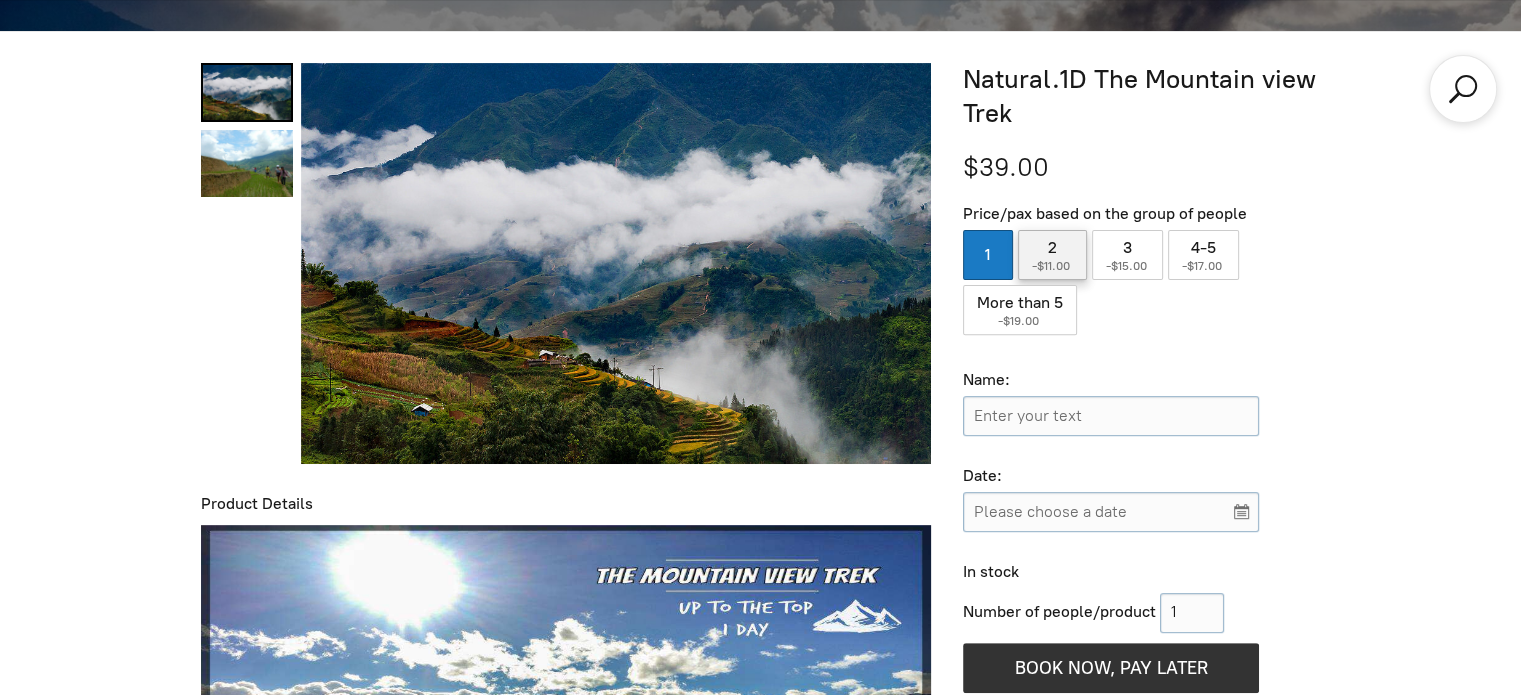 click on "2   ( -$11.00 )" 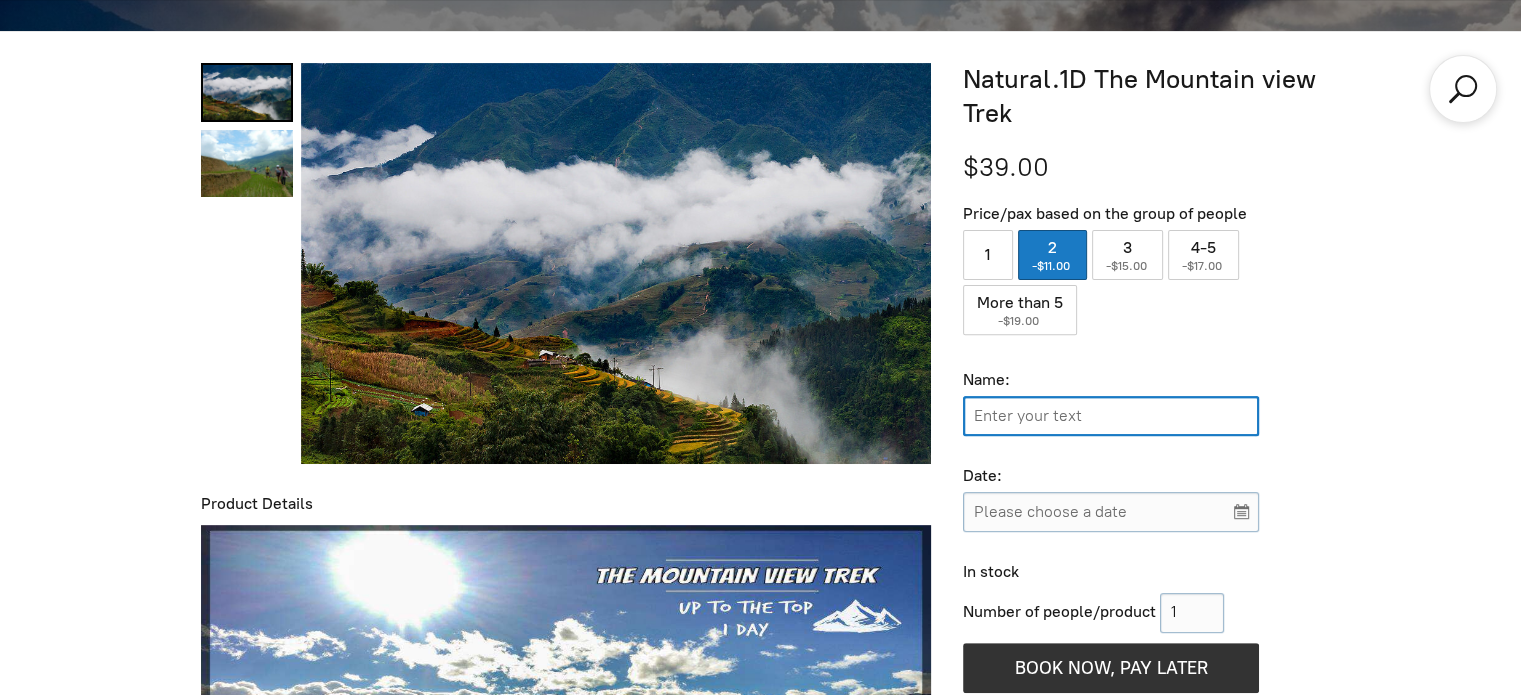click 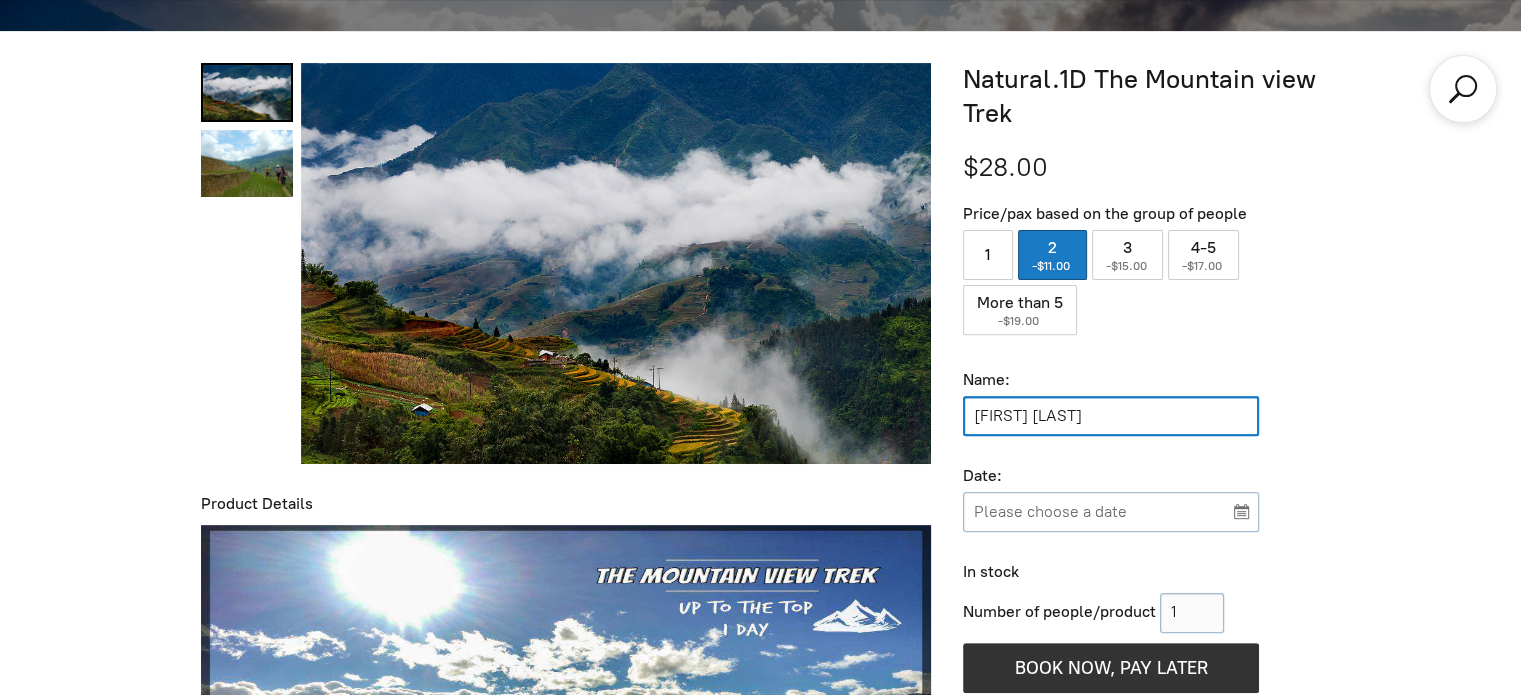 type on "Febe Buysse" 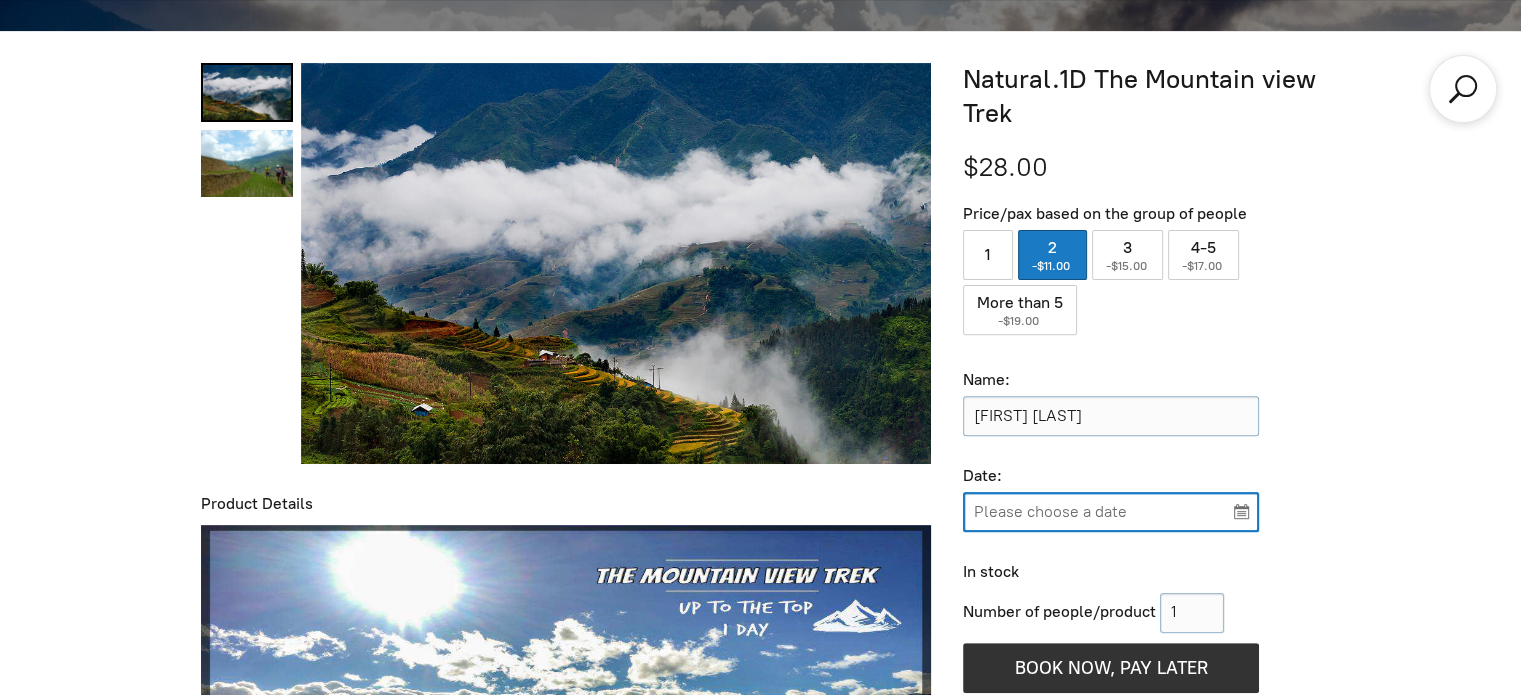 click 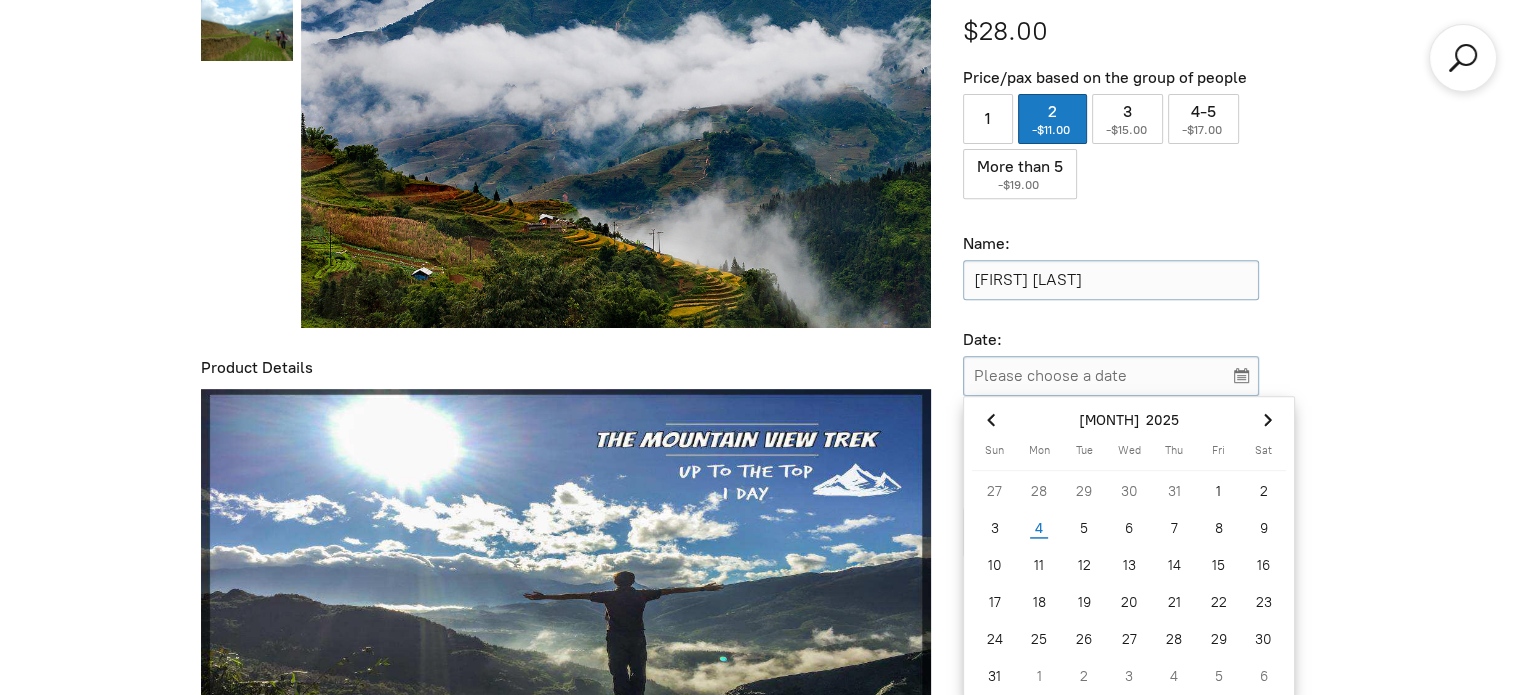 scroll, scrollTop: 896, scrollLeft: 0, axis: vertical 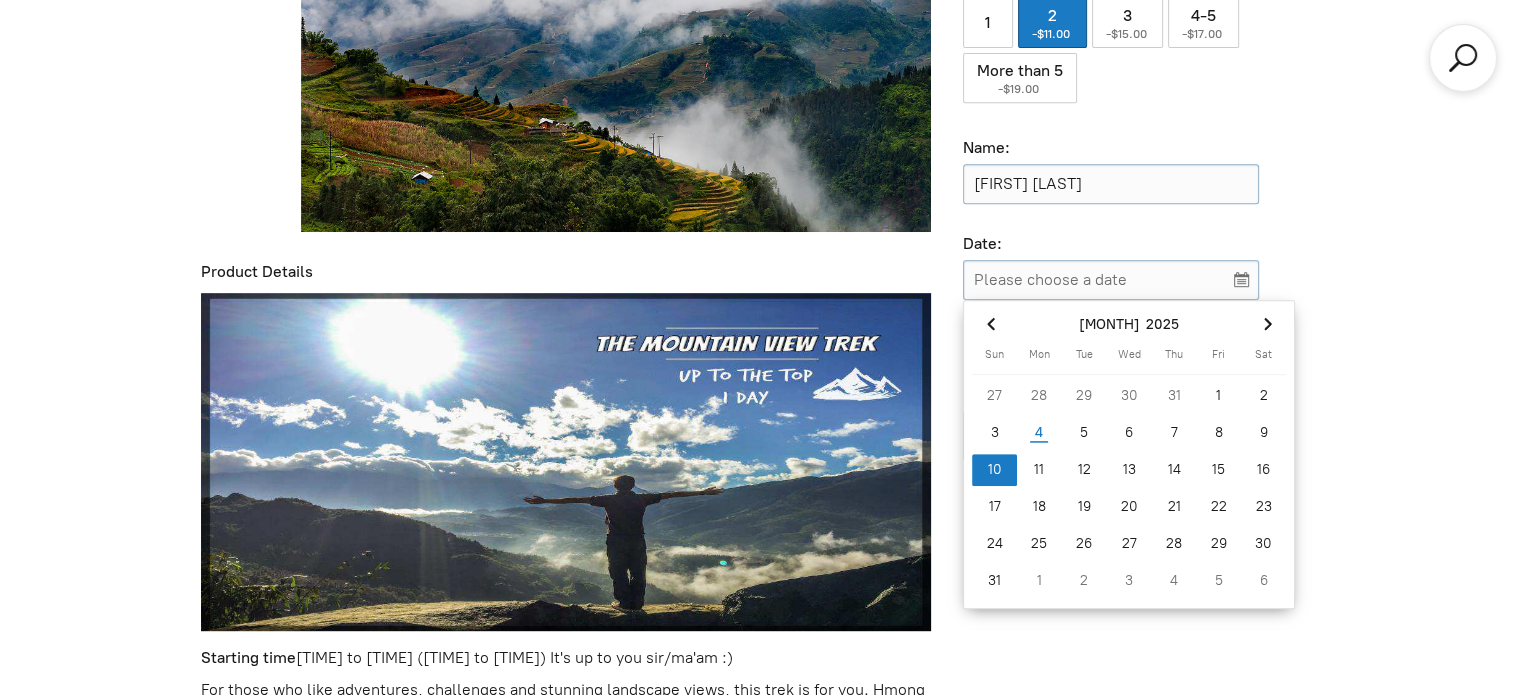 click on "10" at bounding box center [994, 470] 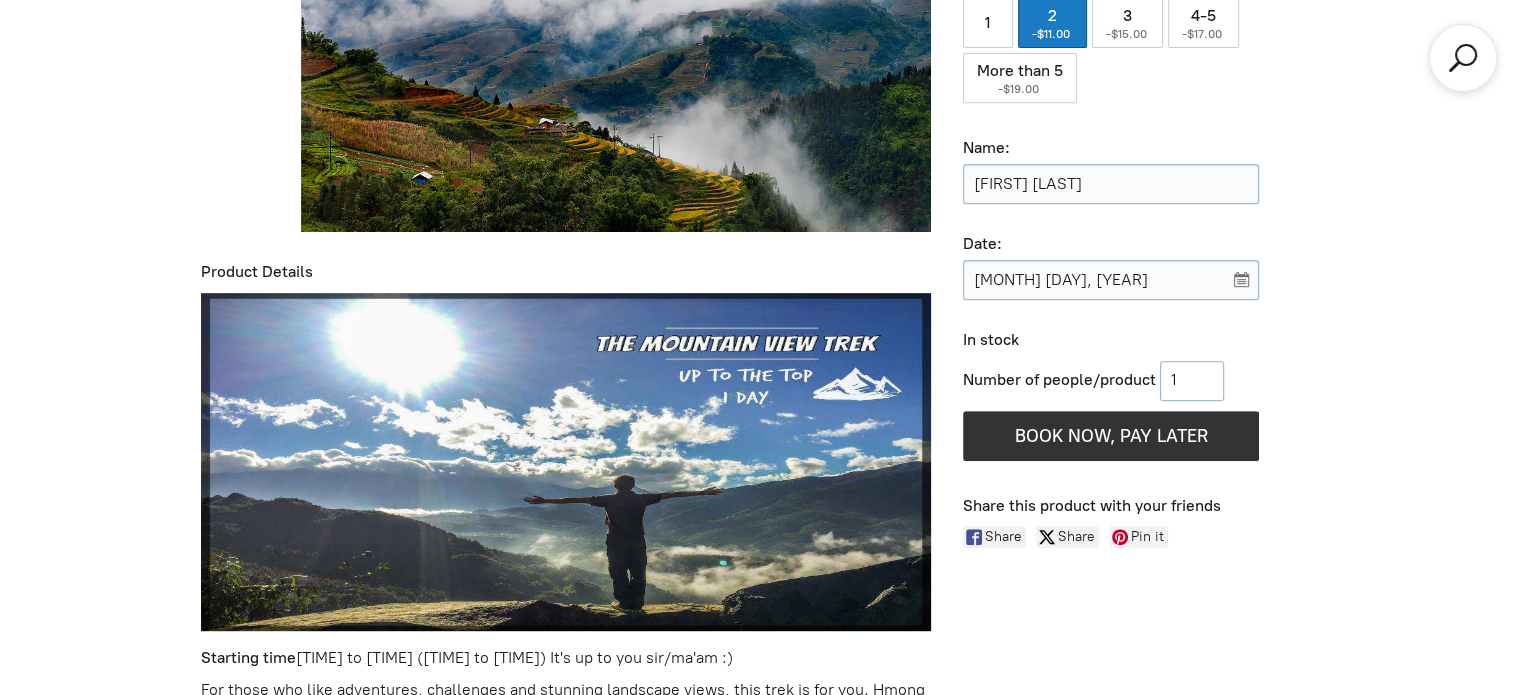 click on "Number of people/product" 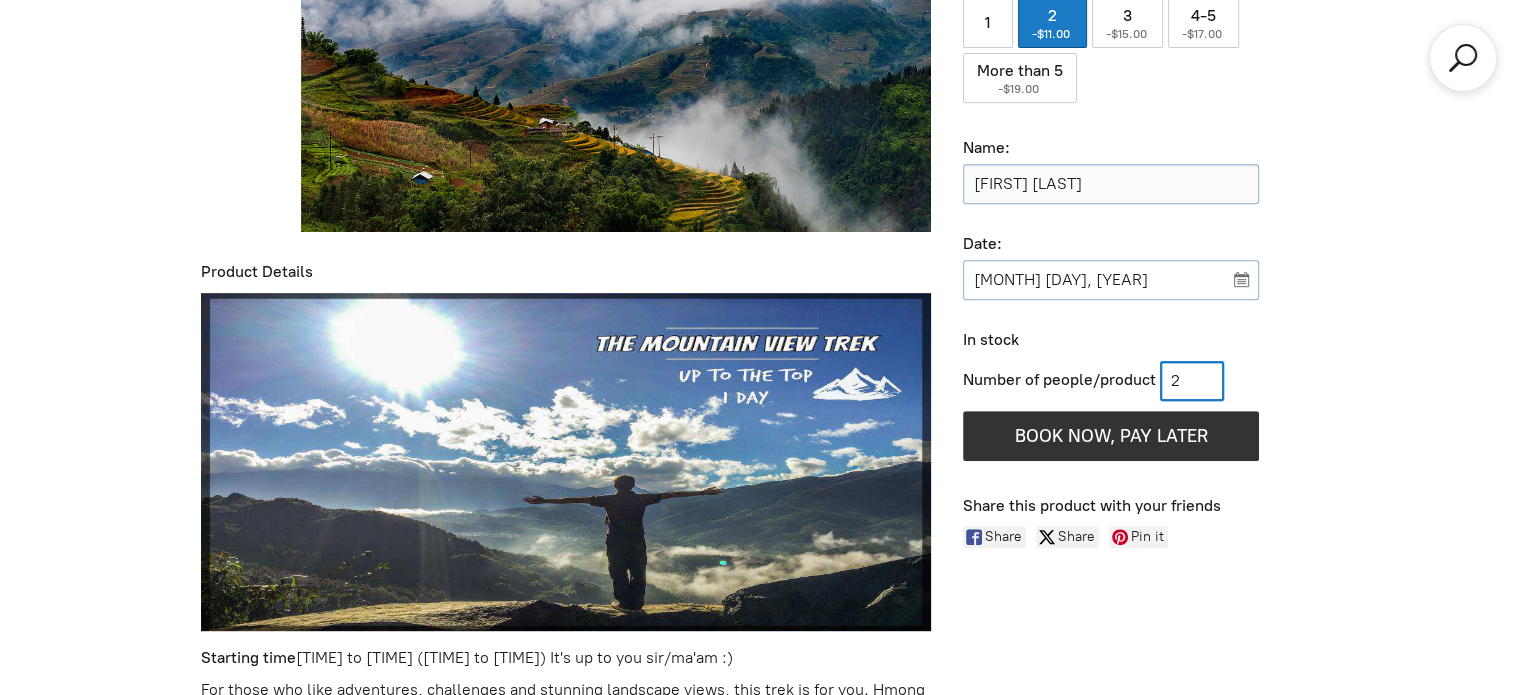 type on "2" 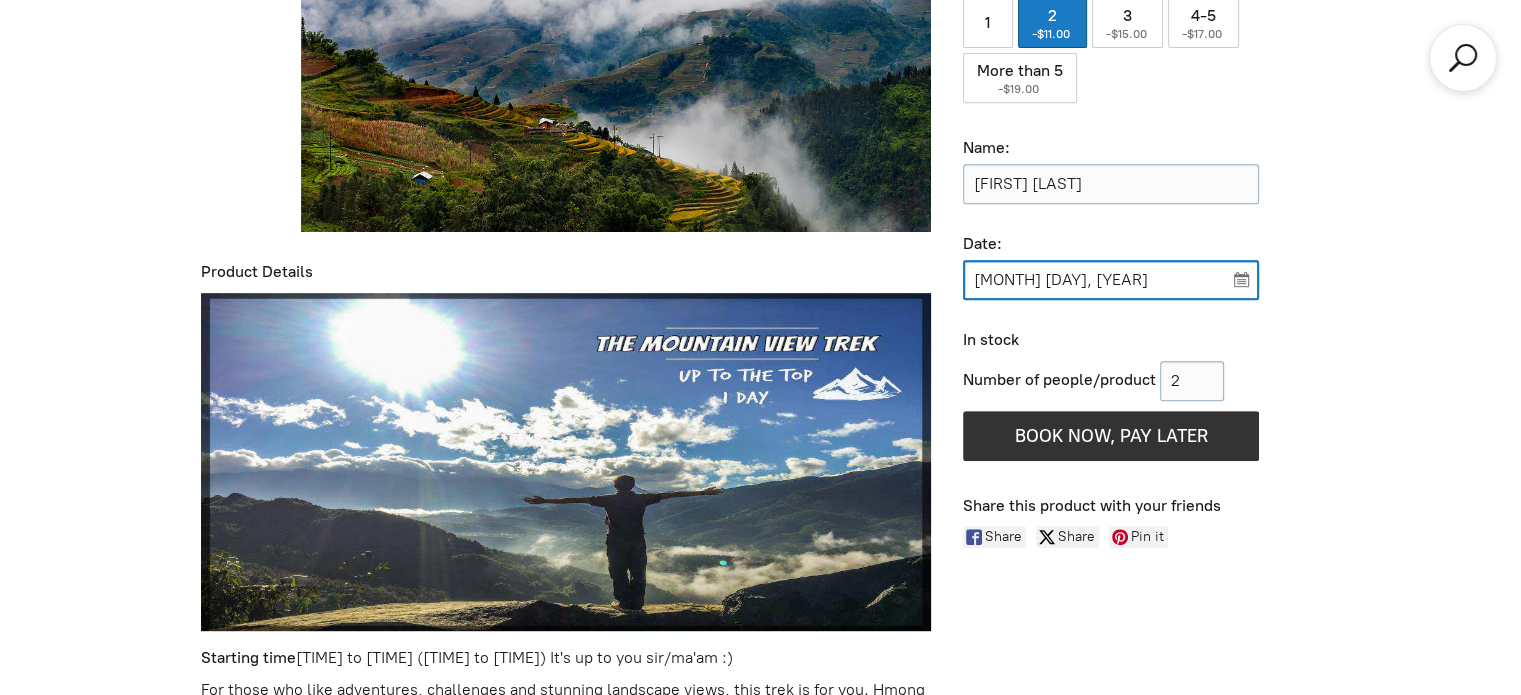 click on "Aug 10, 2025" 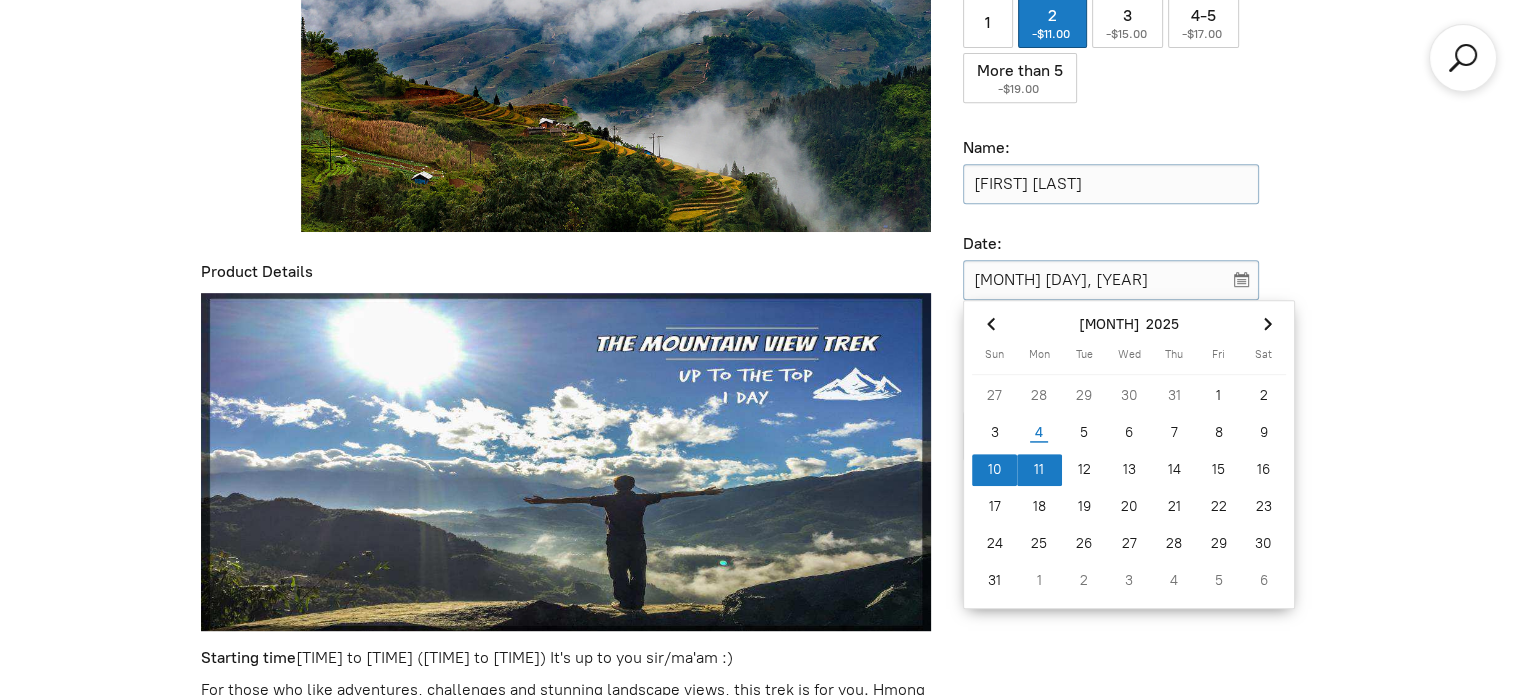 click on "11" at bounding box center (1039, 470) 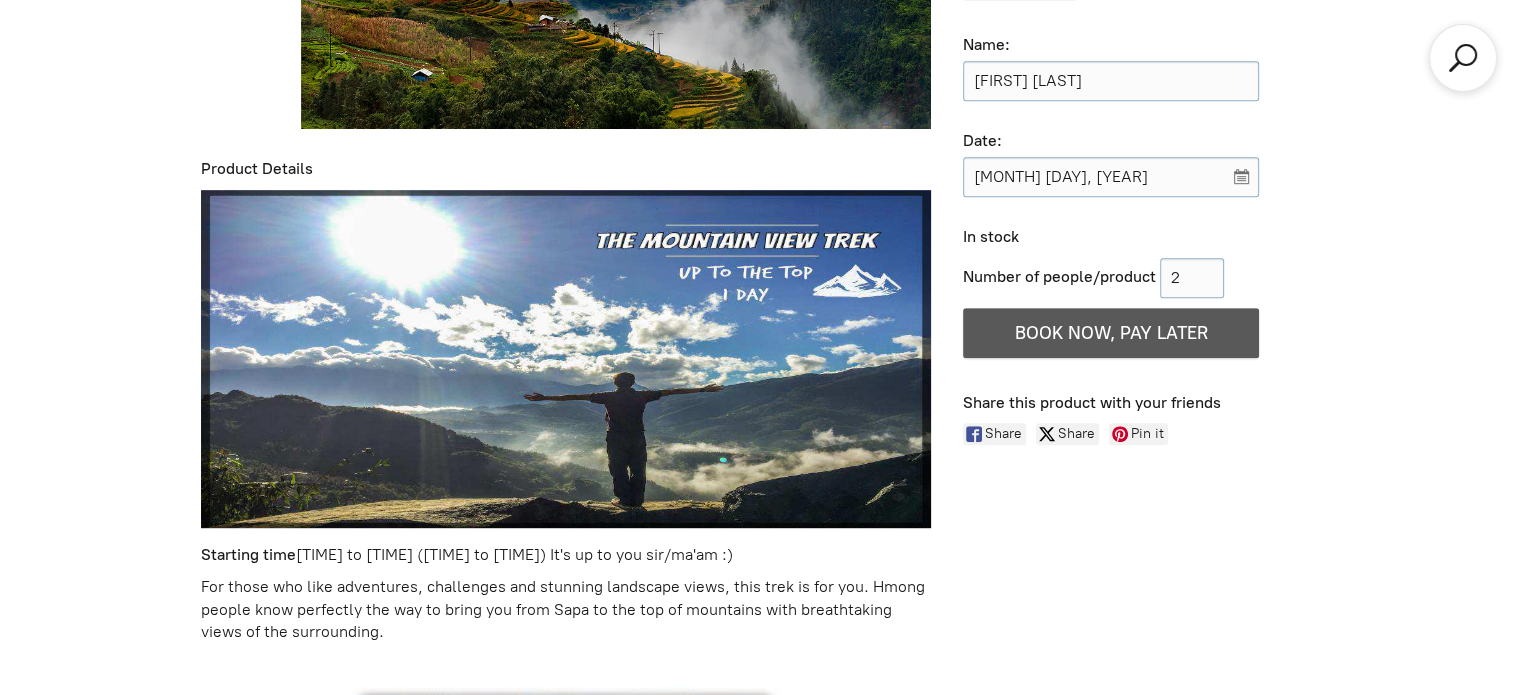 scroll, scrollTop: 959, scrollLeft: 0, axis: vertical 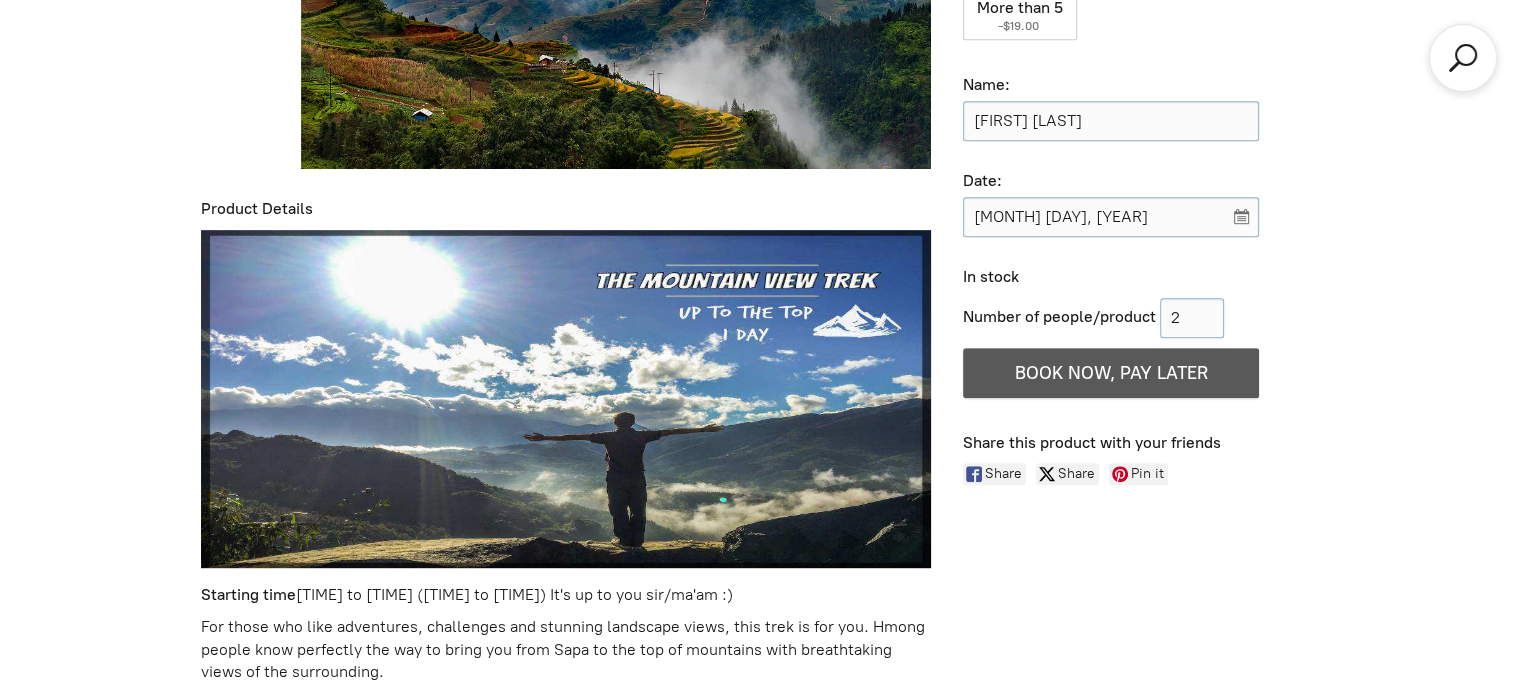 click on "BOOK NOW, PAY LATER" at bounding box center (1111, 373) 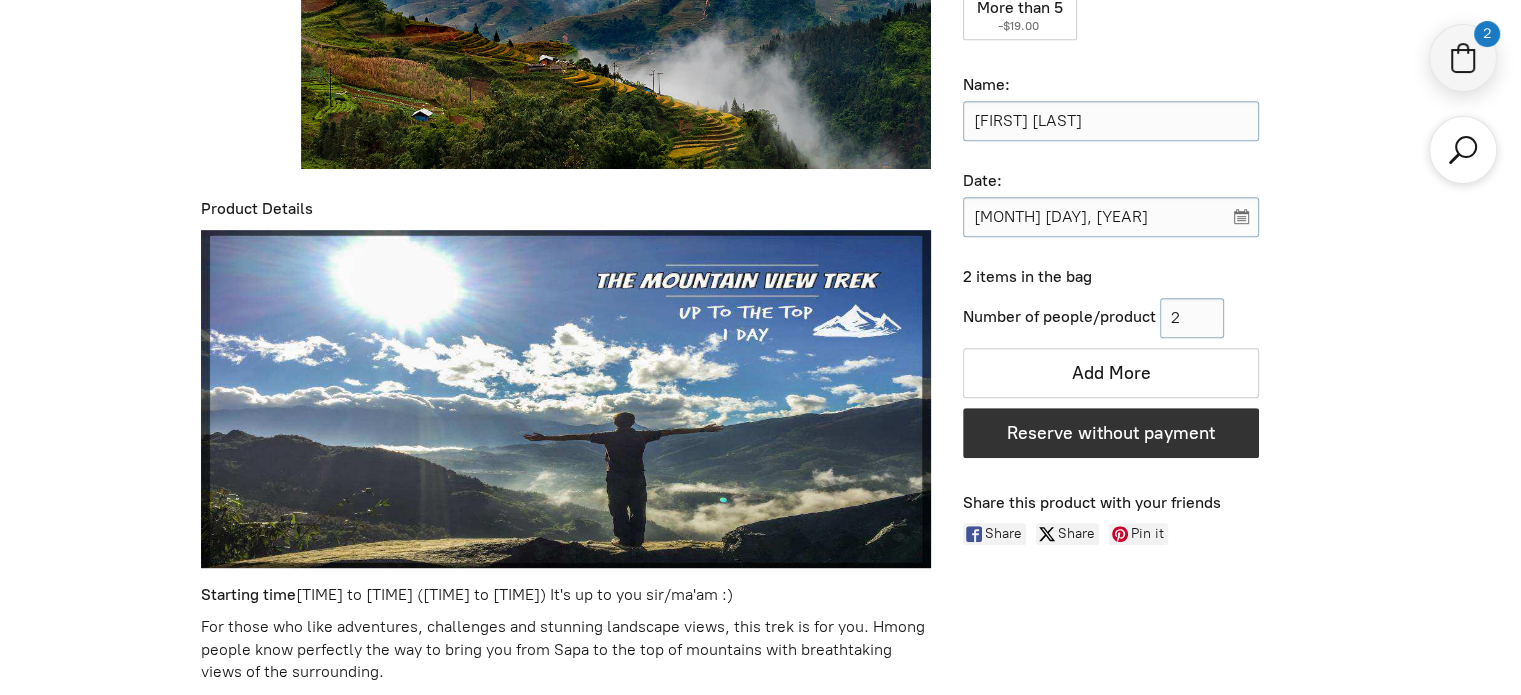 click 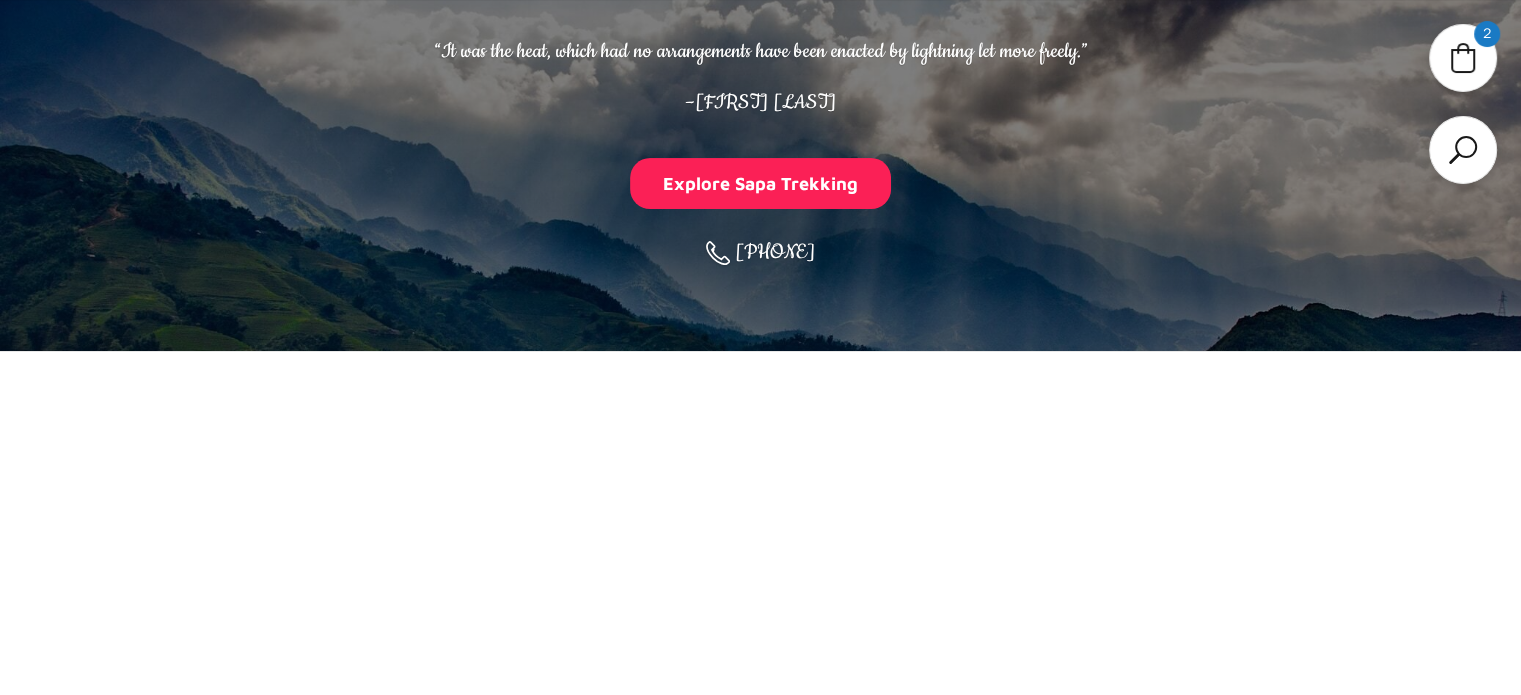 scroll, scrollTop: 1036, scrollLeft: 0, axis: vertical 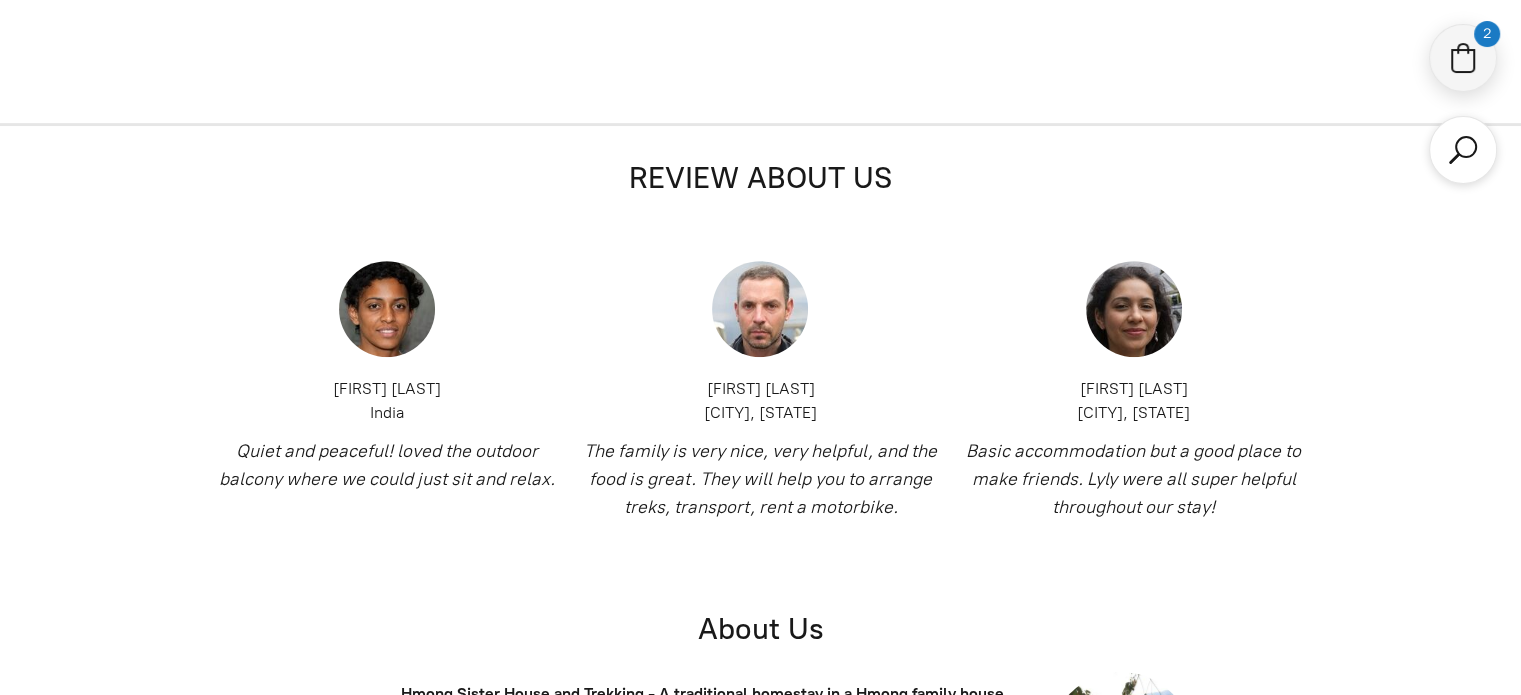 click 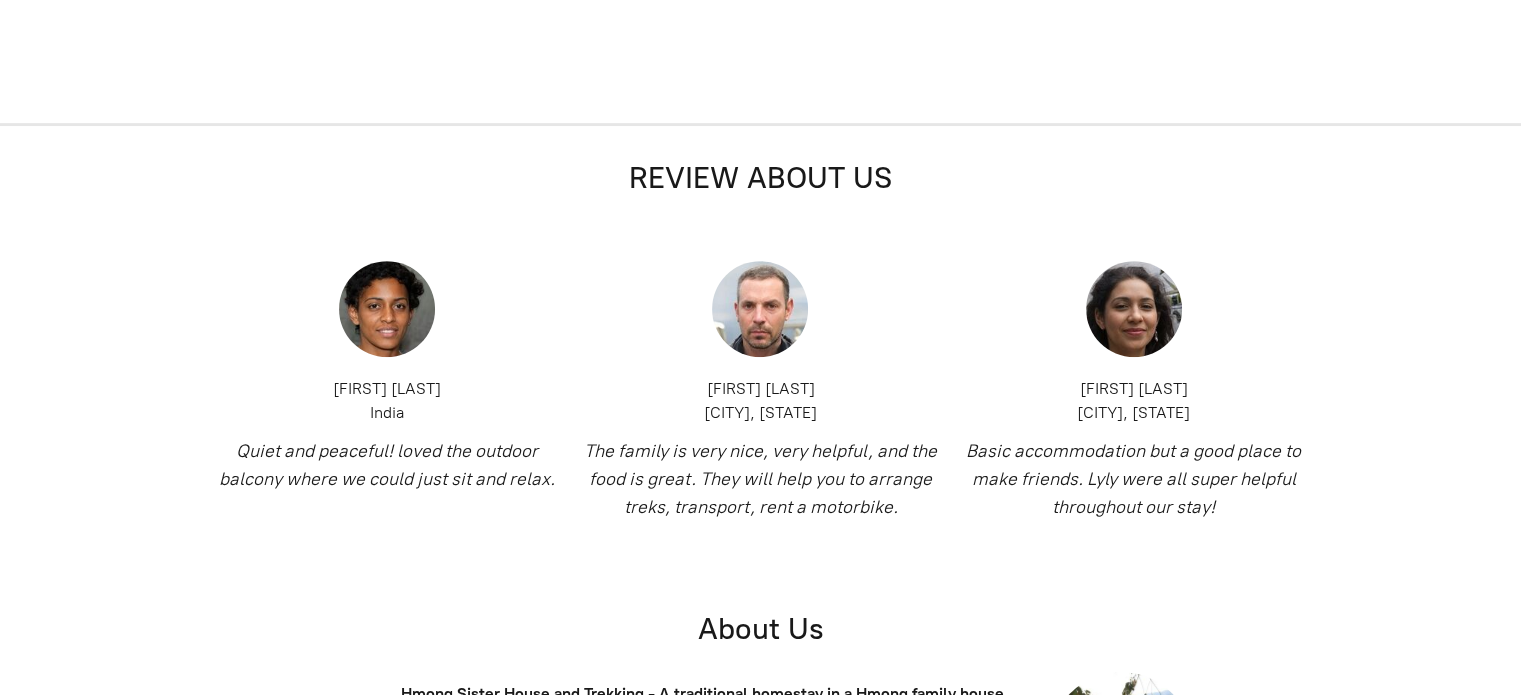 scroll, scrollTop: 56, scrollLeft: 0, axis: vertical 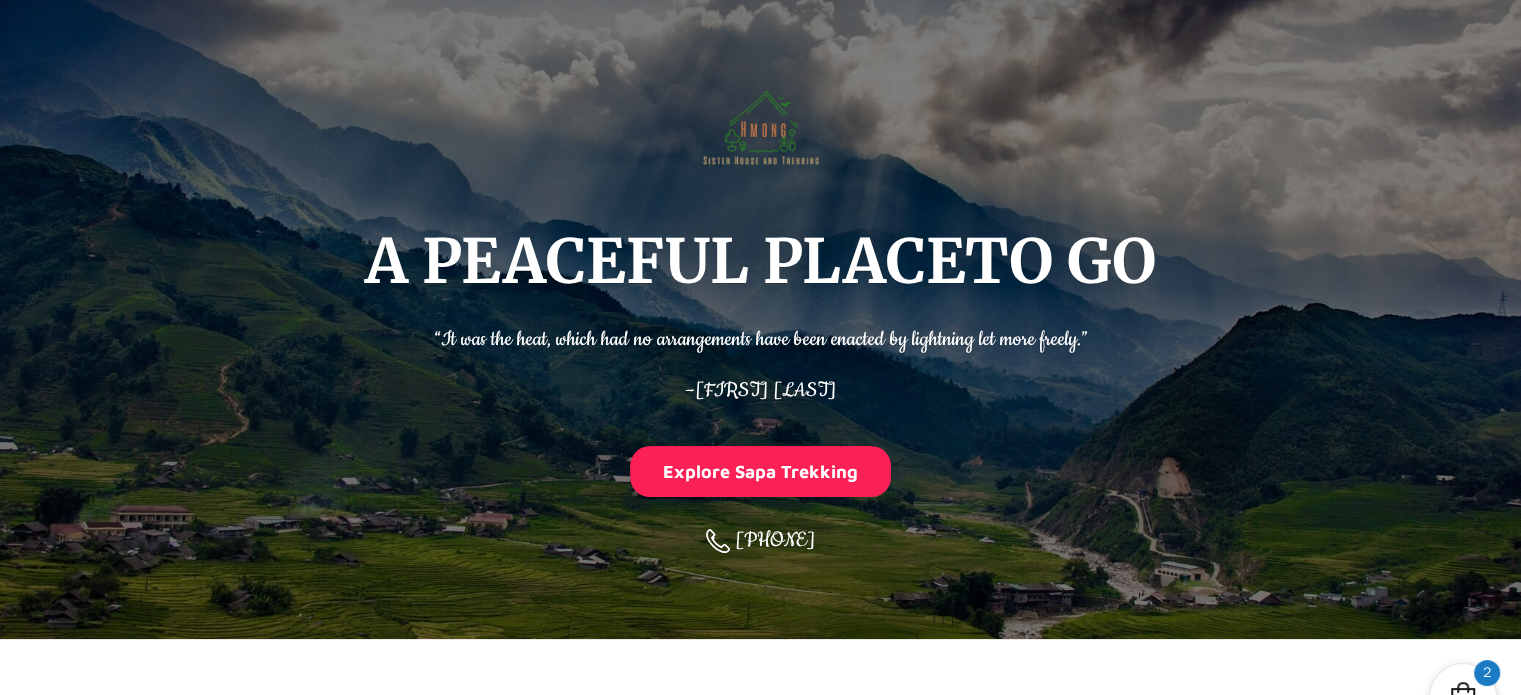 click 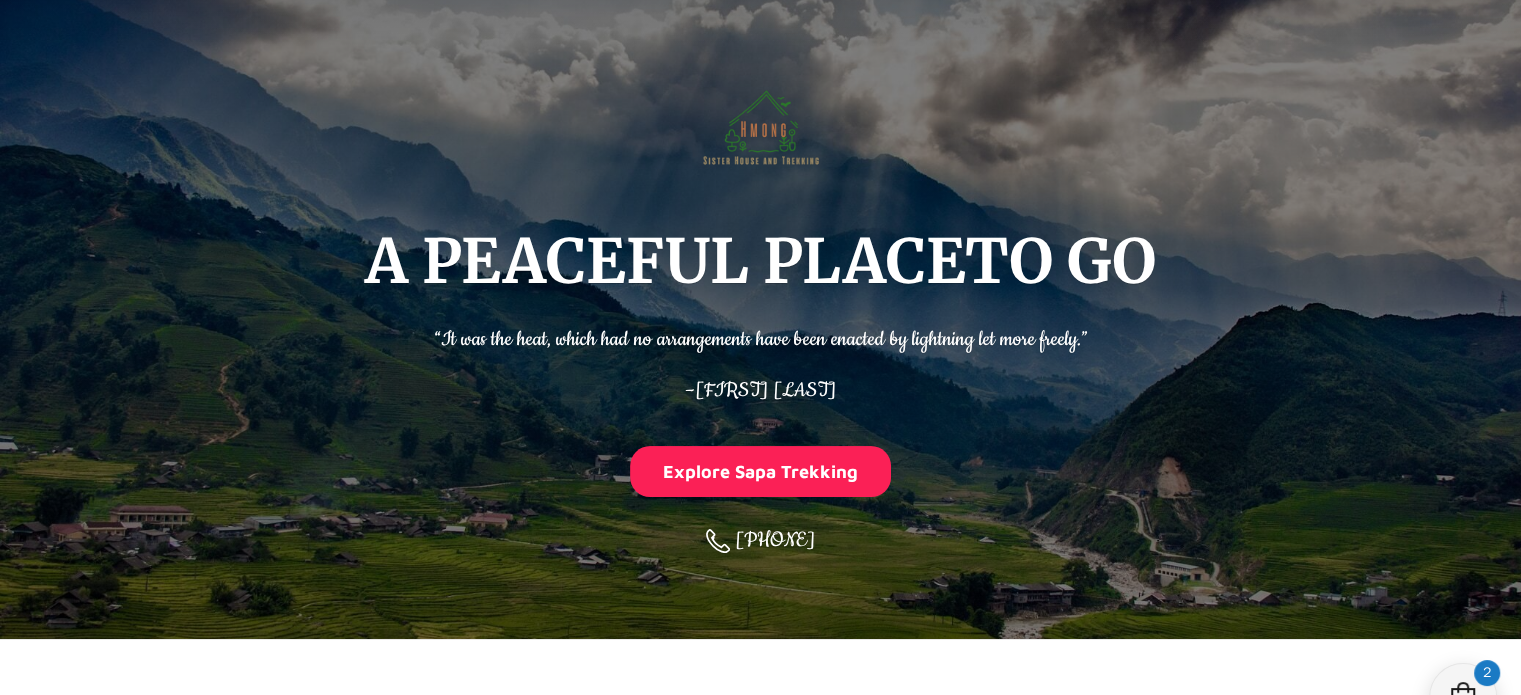 click 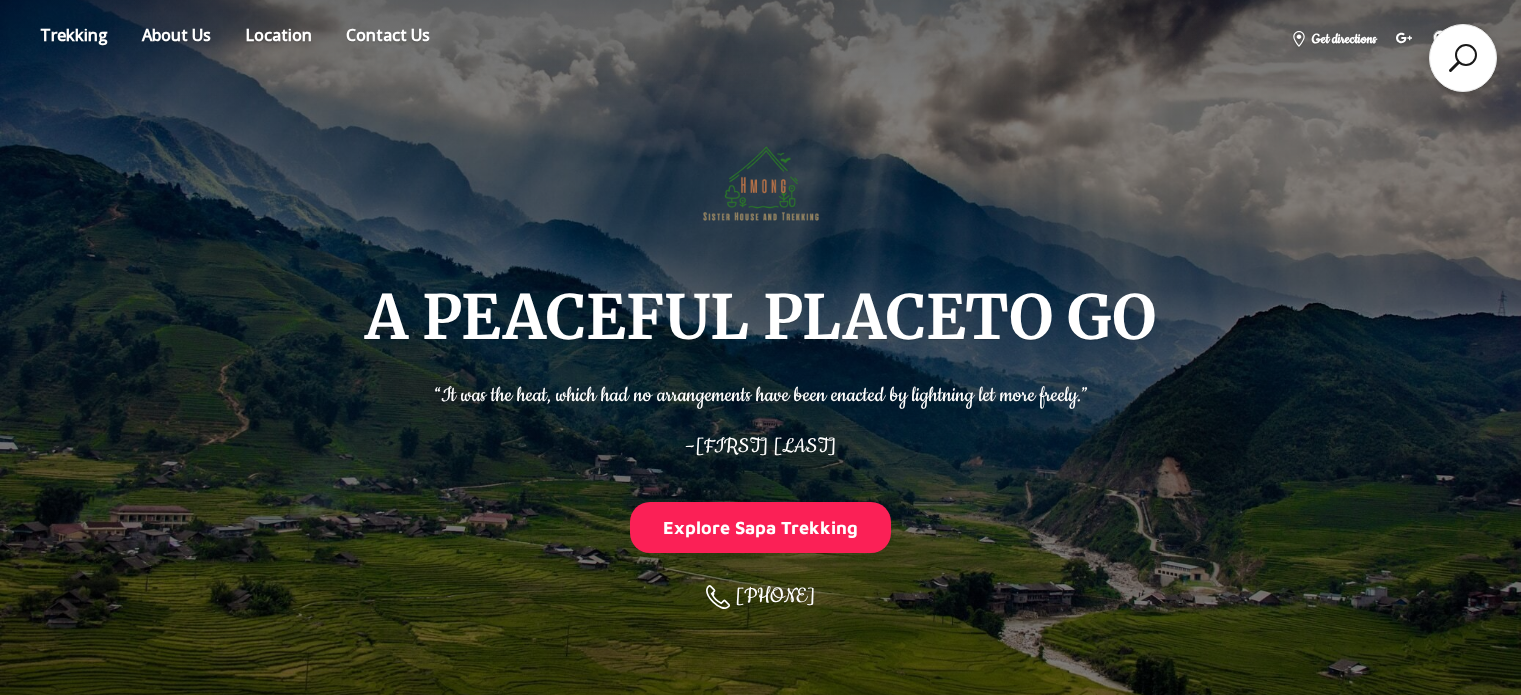 scroll, scrollTop: 695, scrollLeft: 0, axis: vertical 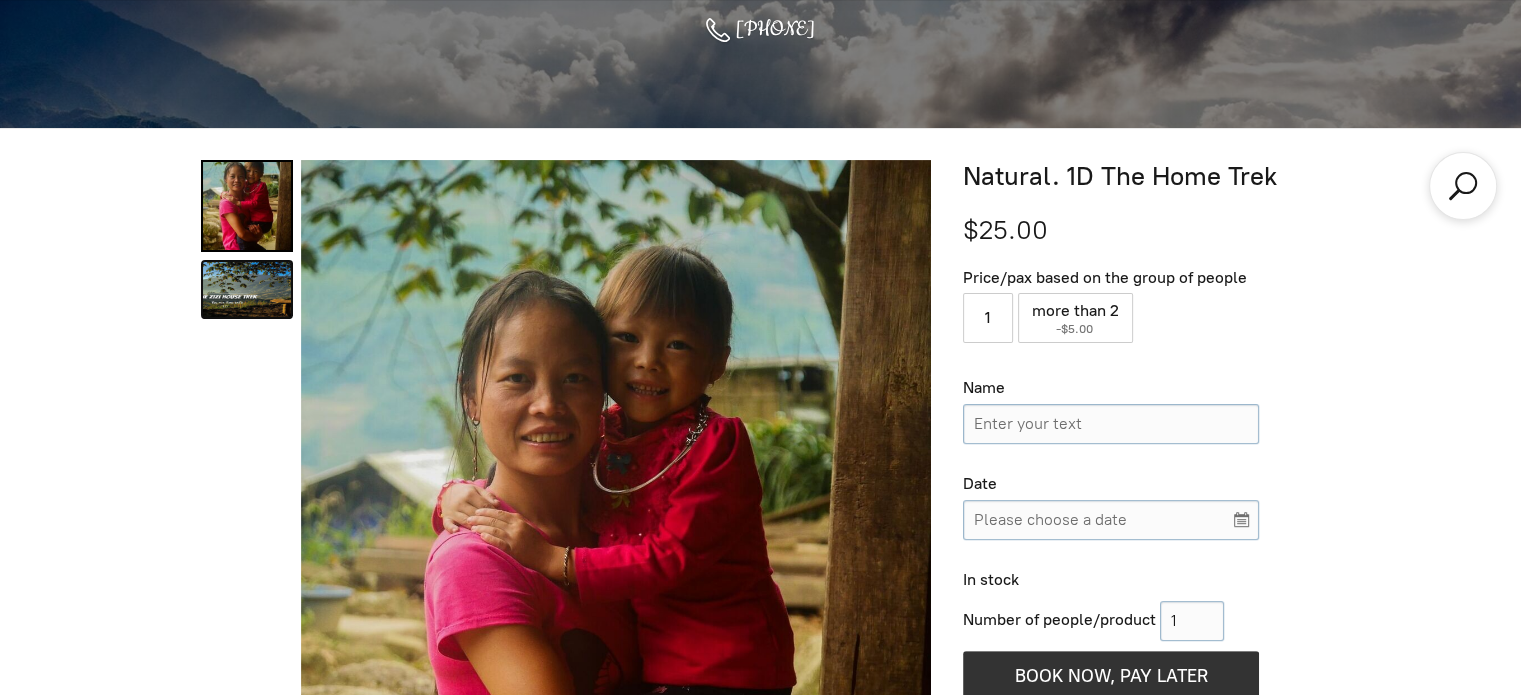 click 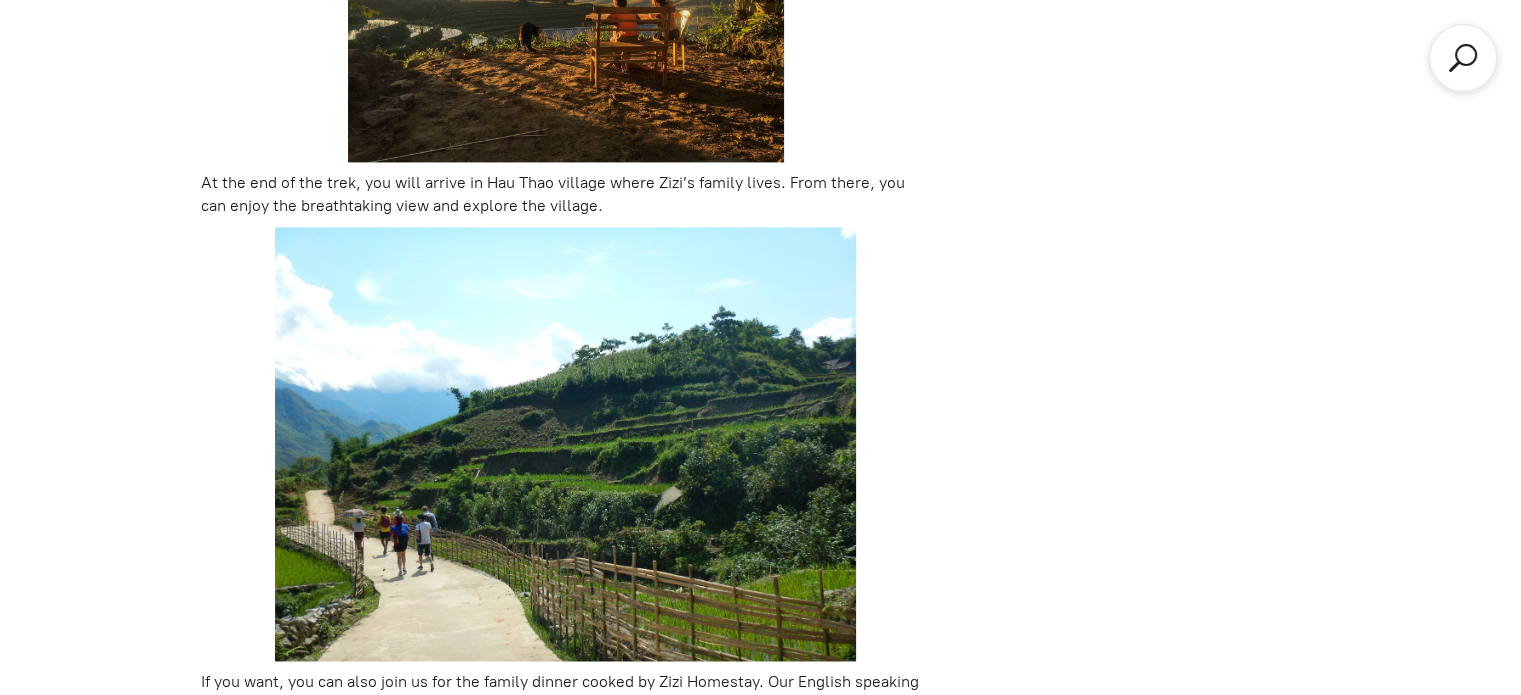 scroll, scrollTop: 2987, scrollLeft: 0, axis: vertical 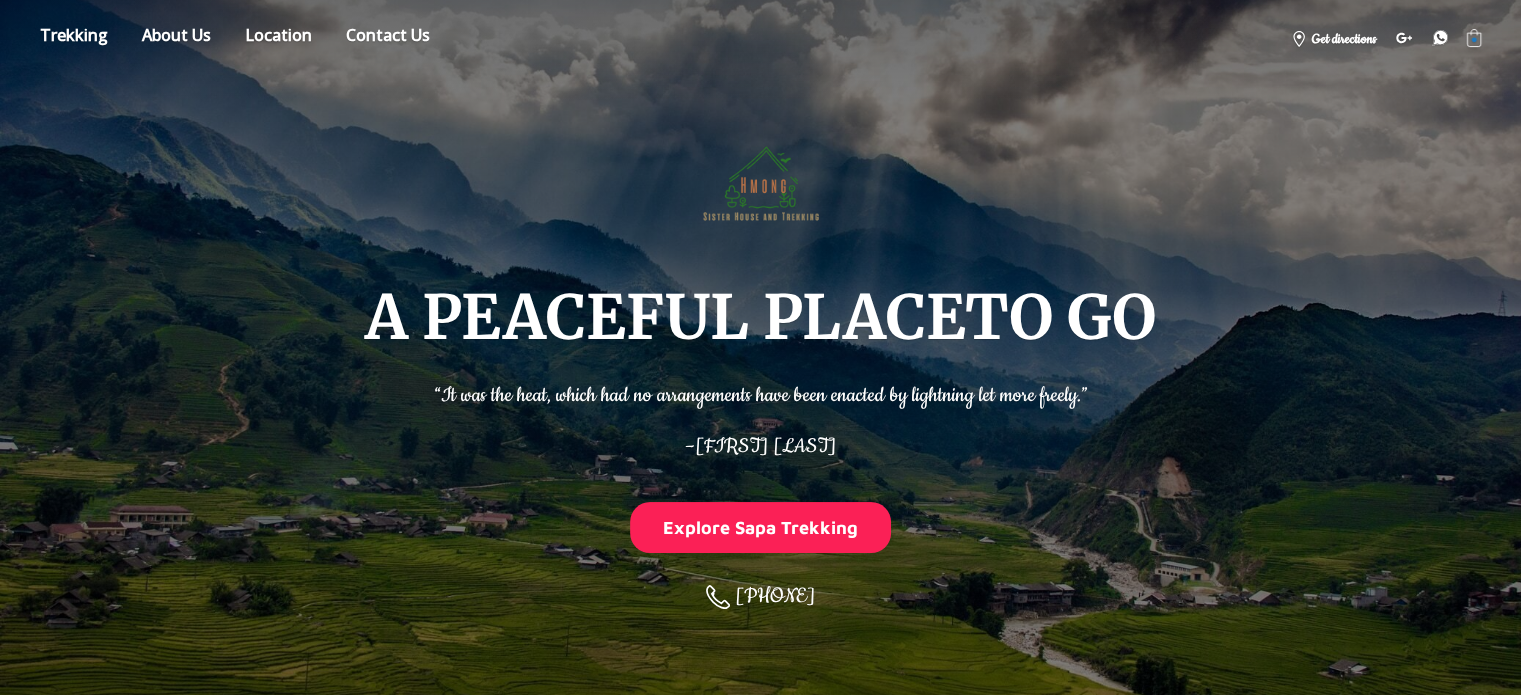 select on "2" 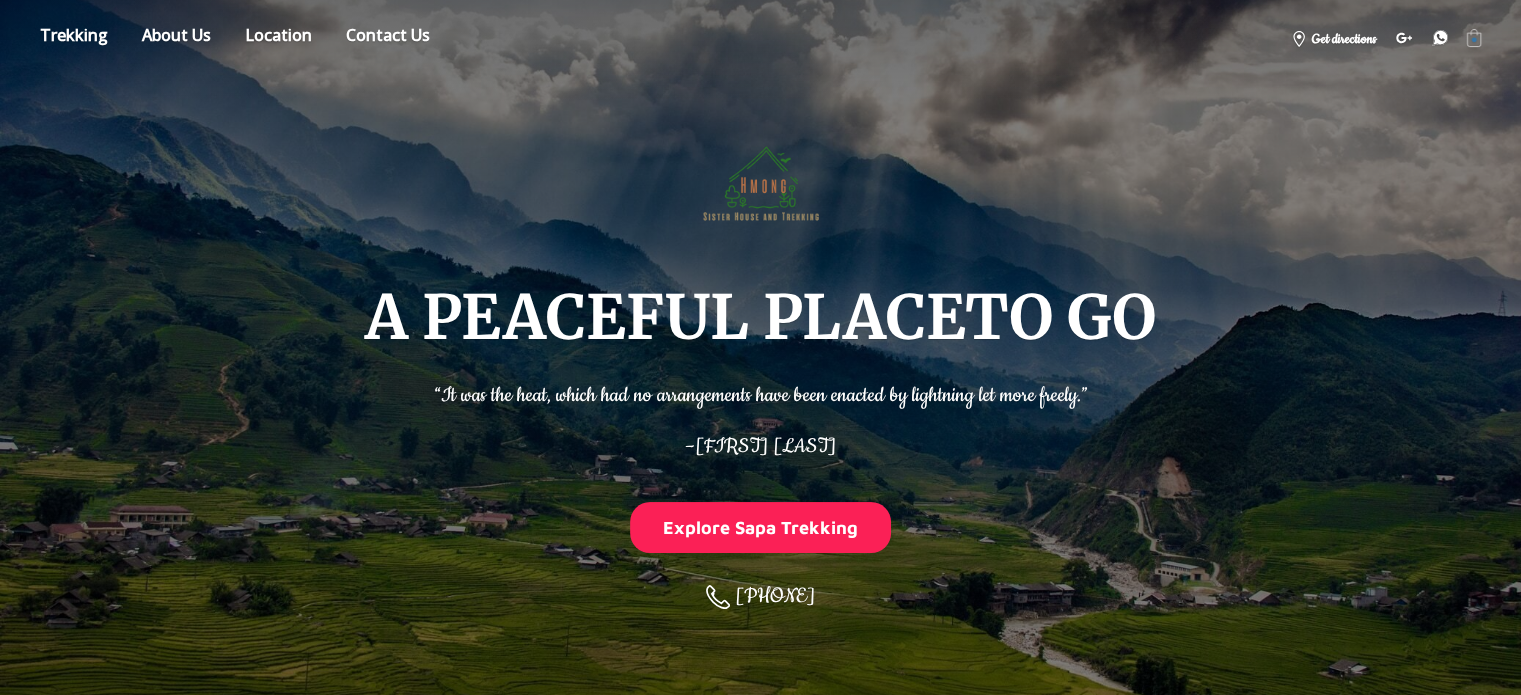 click 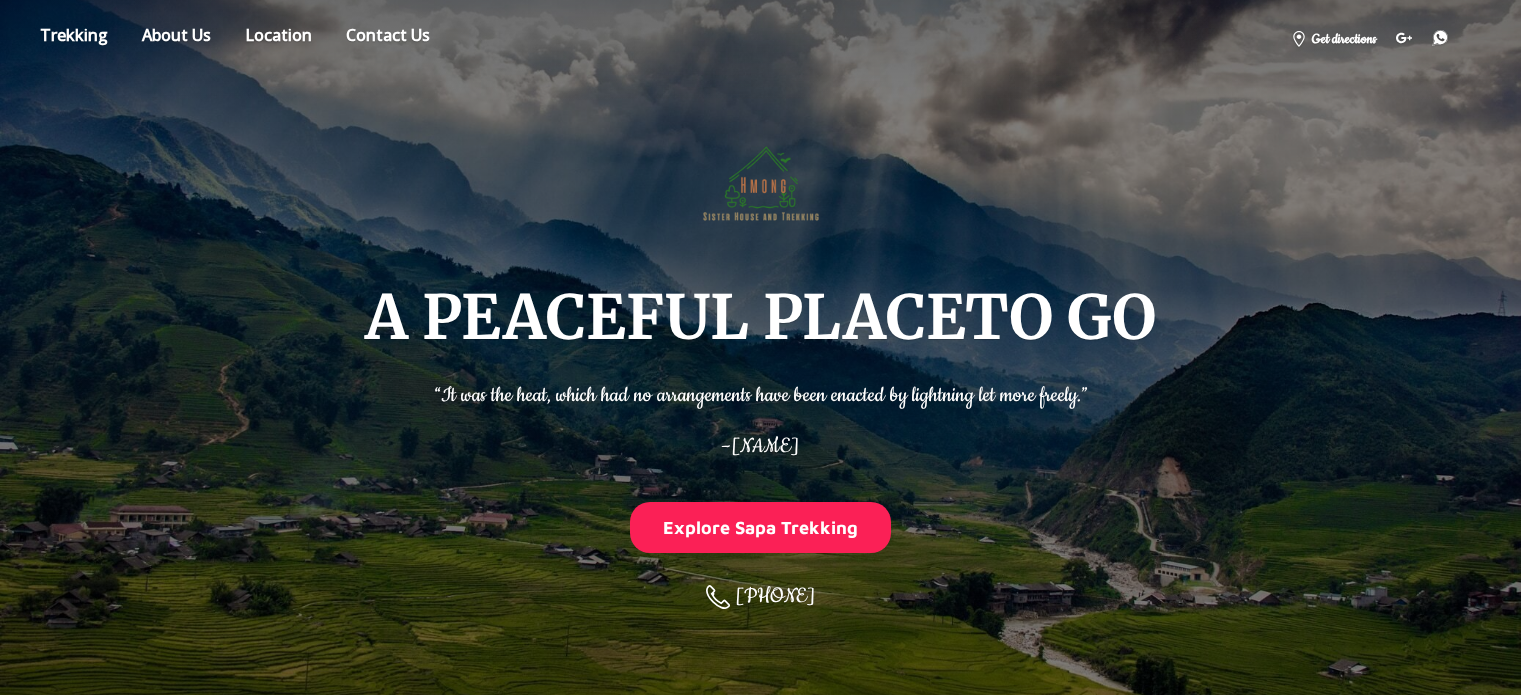 scroll, scrollTop: 0, scrollLeft: 0, axis: both 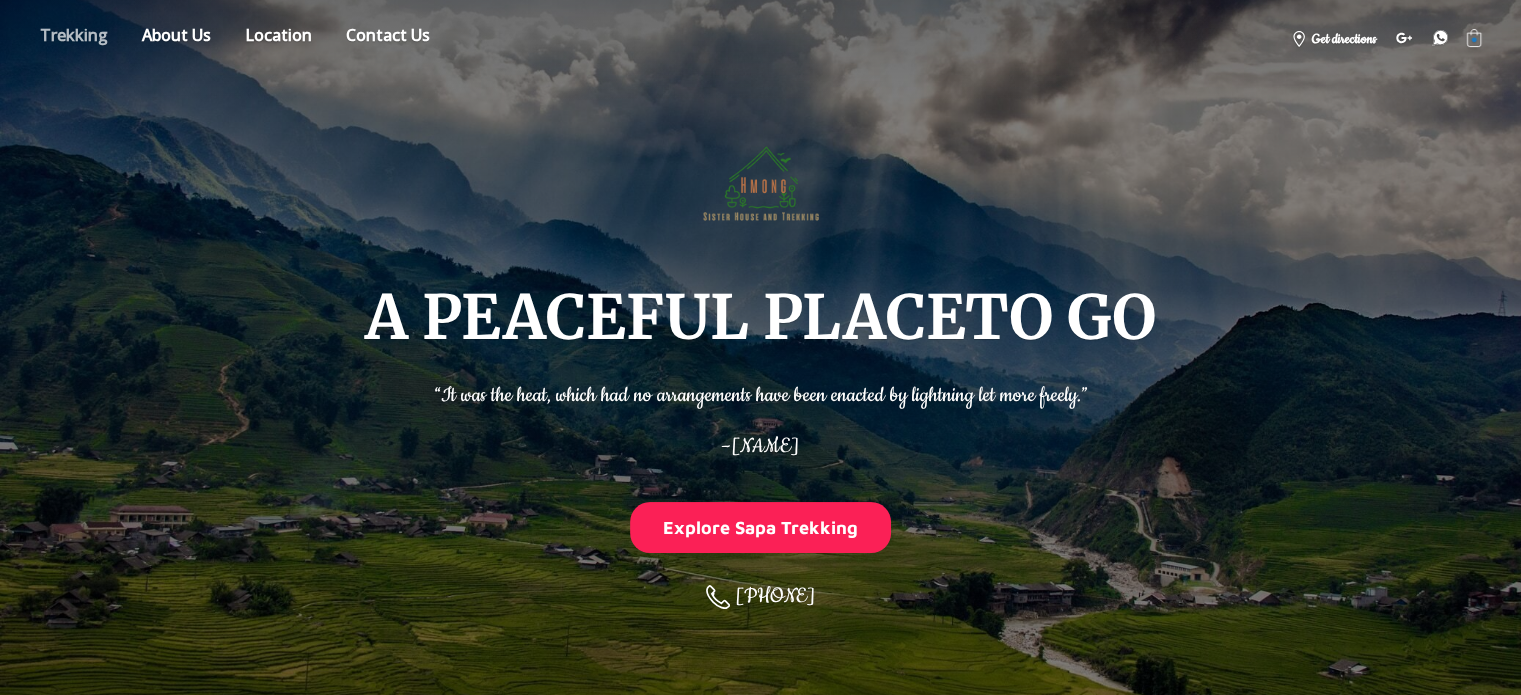 click on "Store" at bounding box center [74, 38] 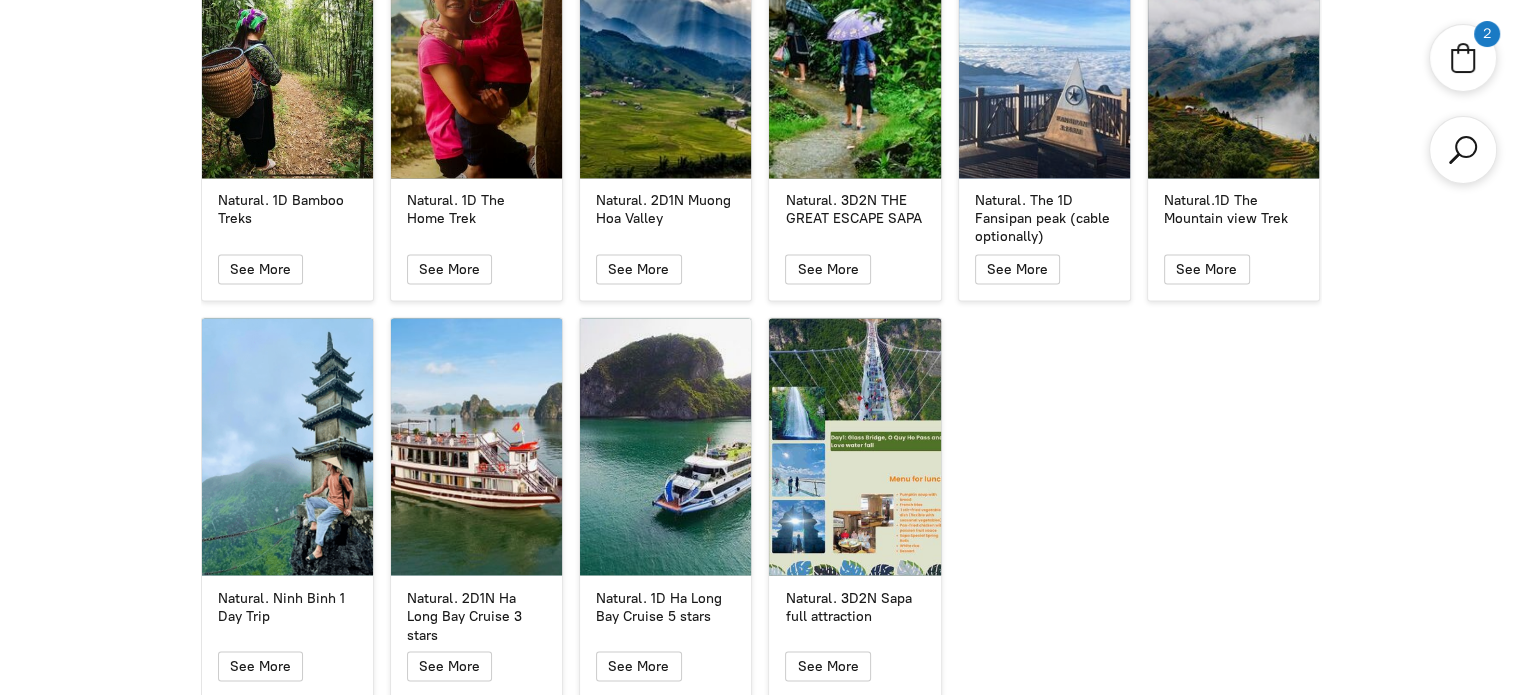 scroll, scrollTop: 3478, scrollLeft: 0, axis: vertical 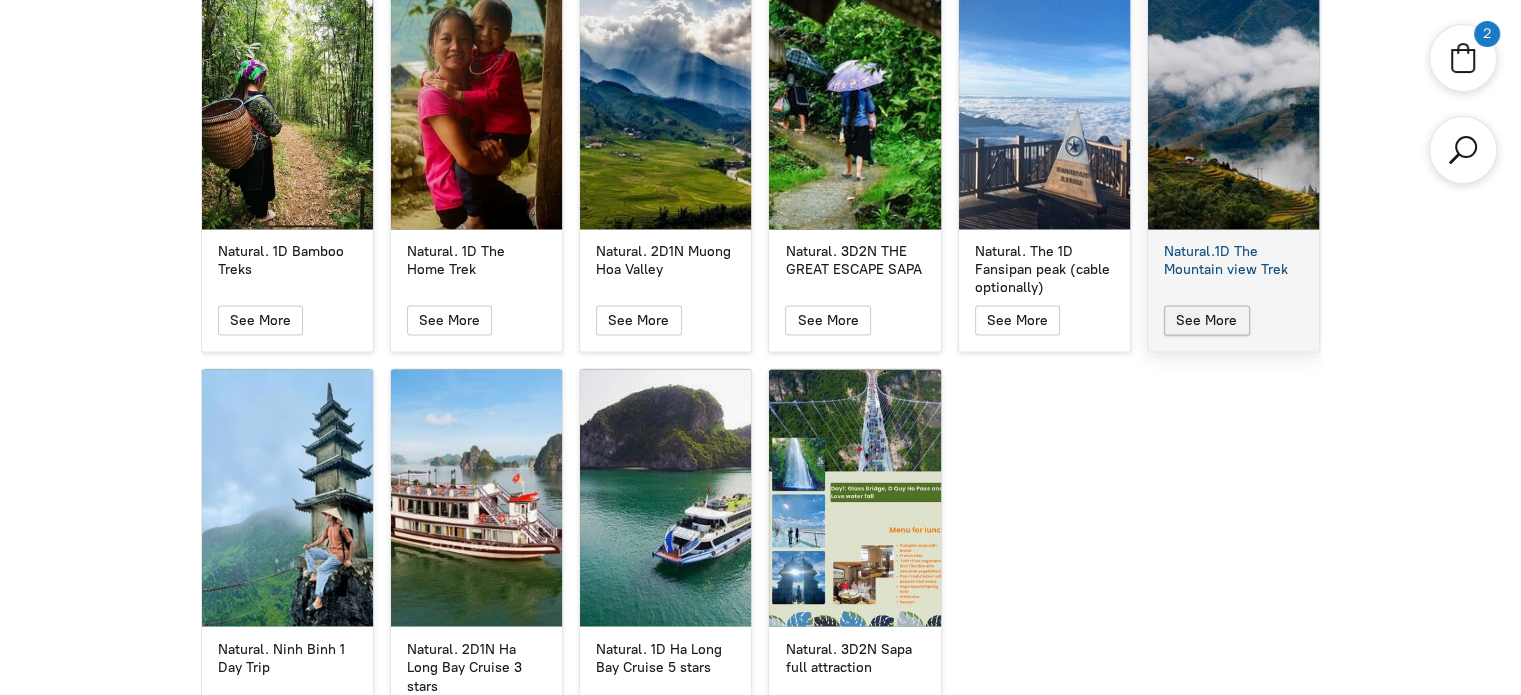 click 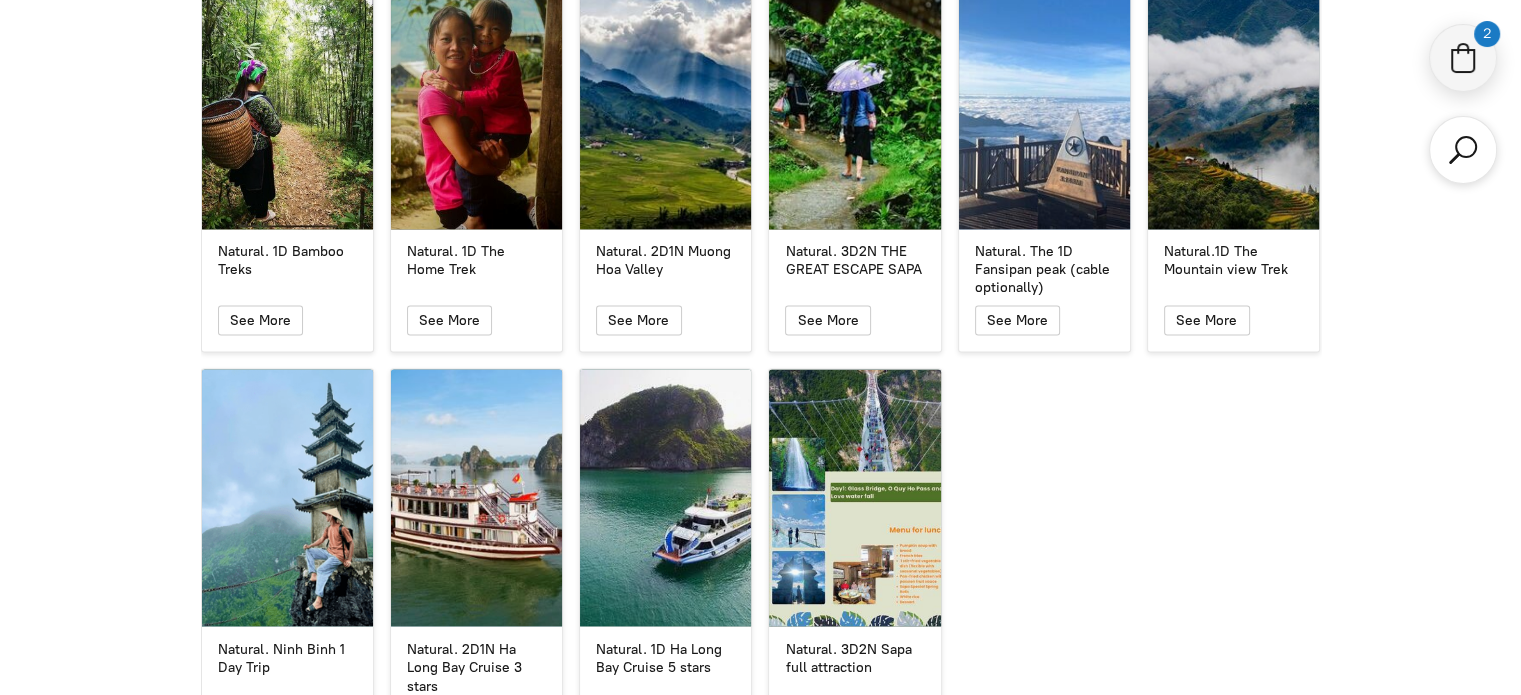 click 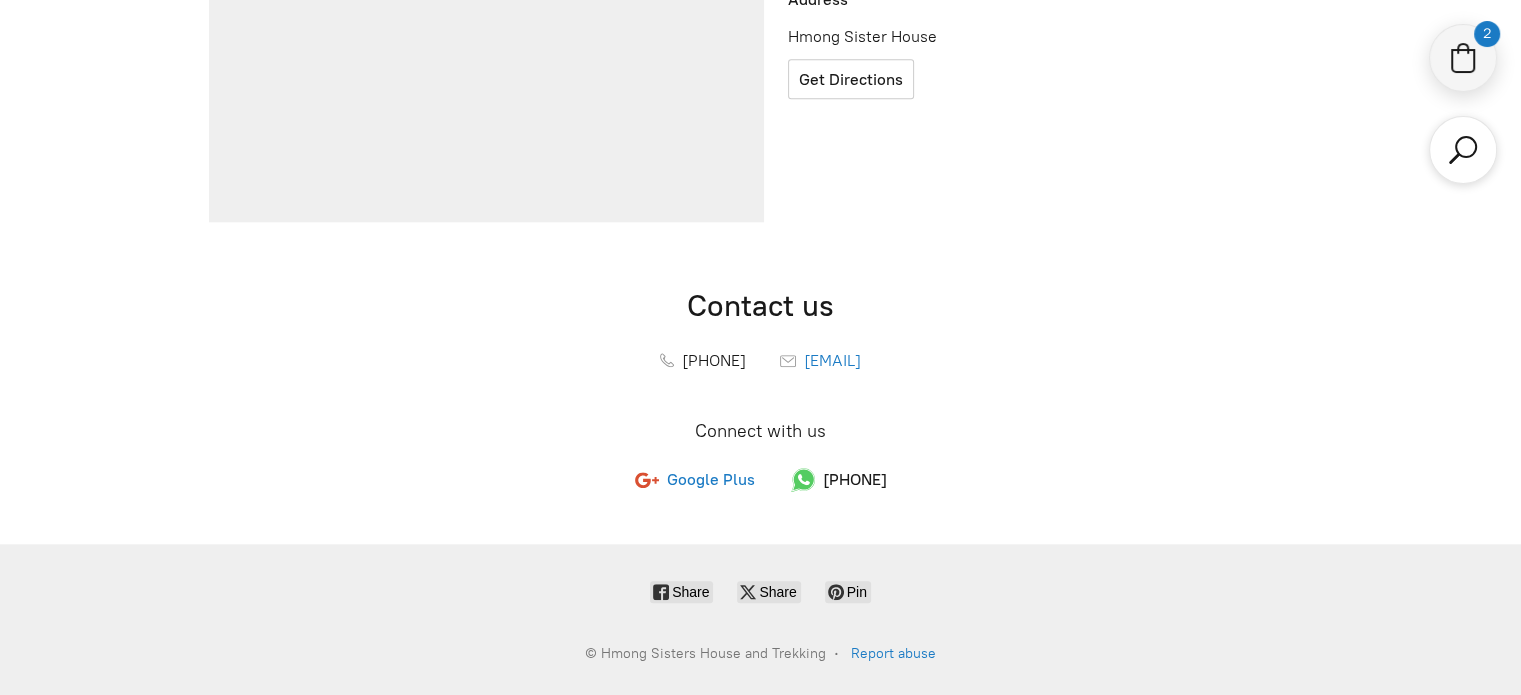 scroll, scrollTop: 2107, scrollLeft: 0, axis: vertical 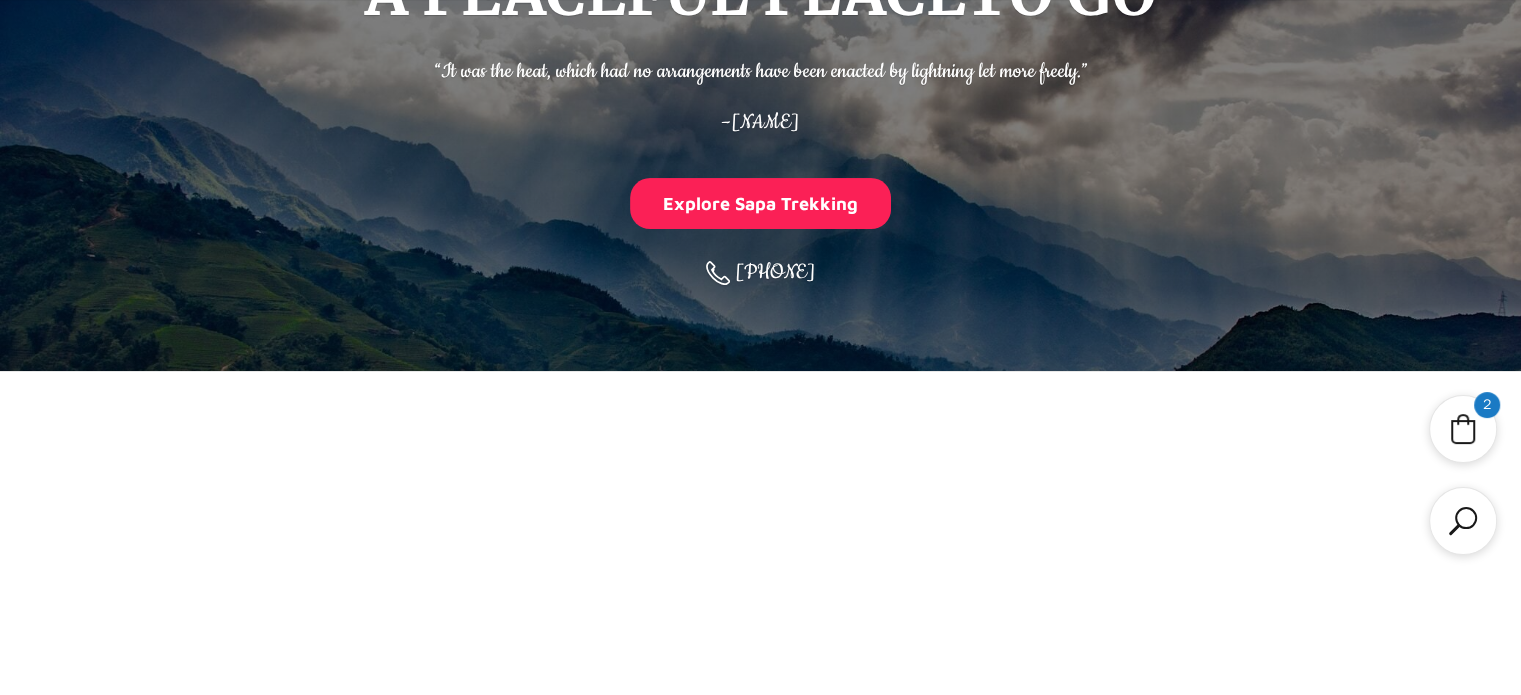 select on "2" 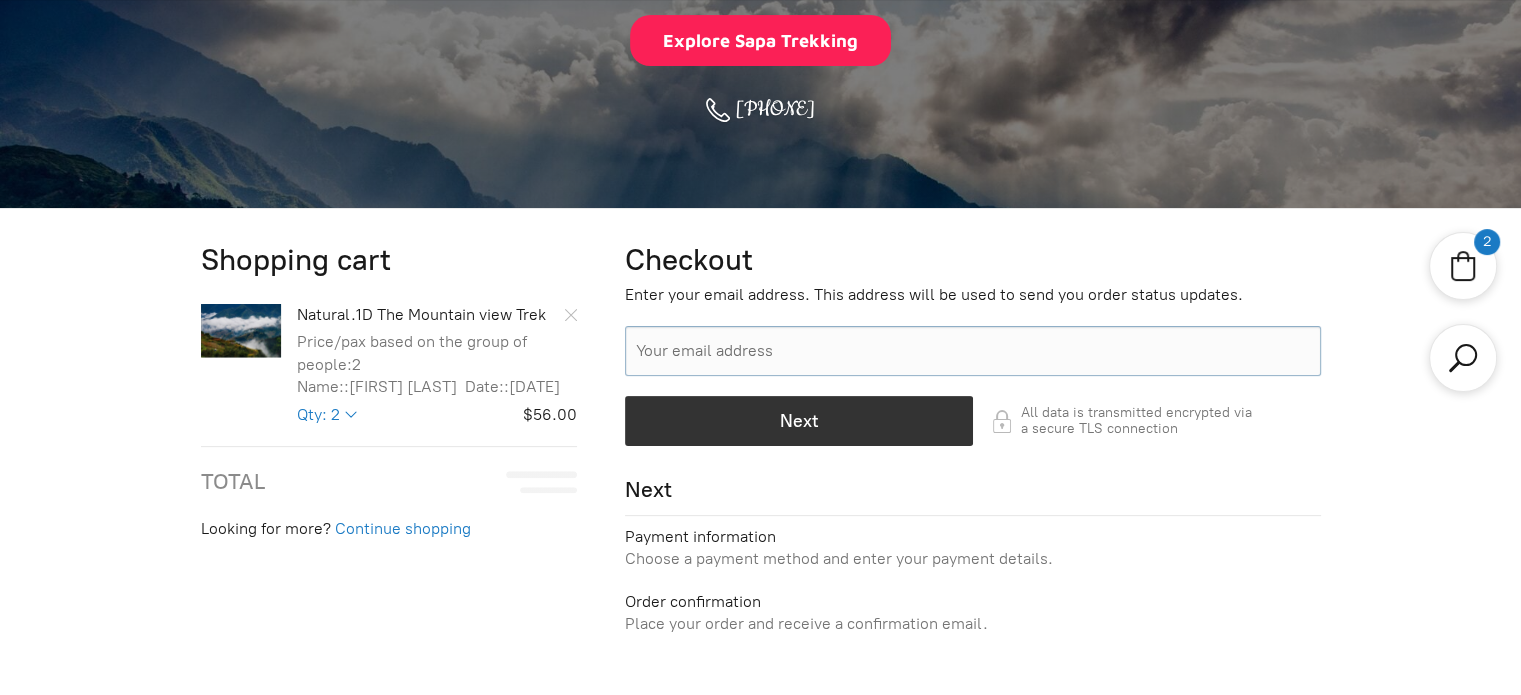 scroll, scrollTop: 491, scrollLeft: 0, axis: vertical 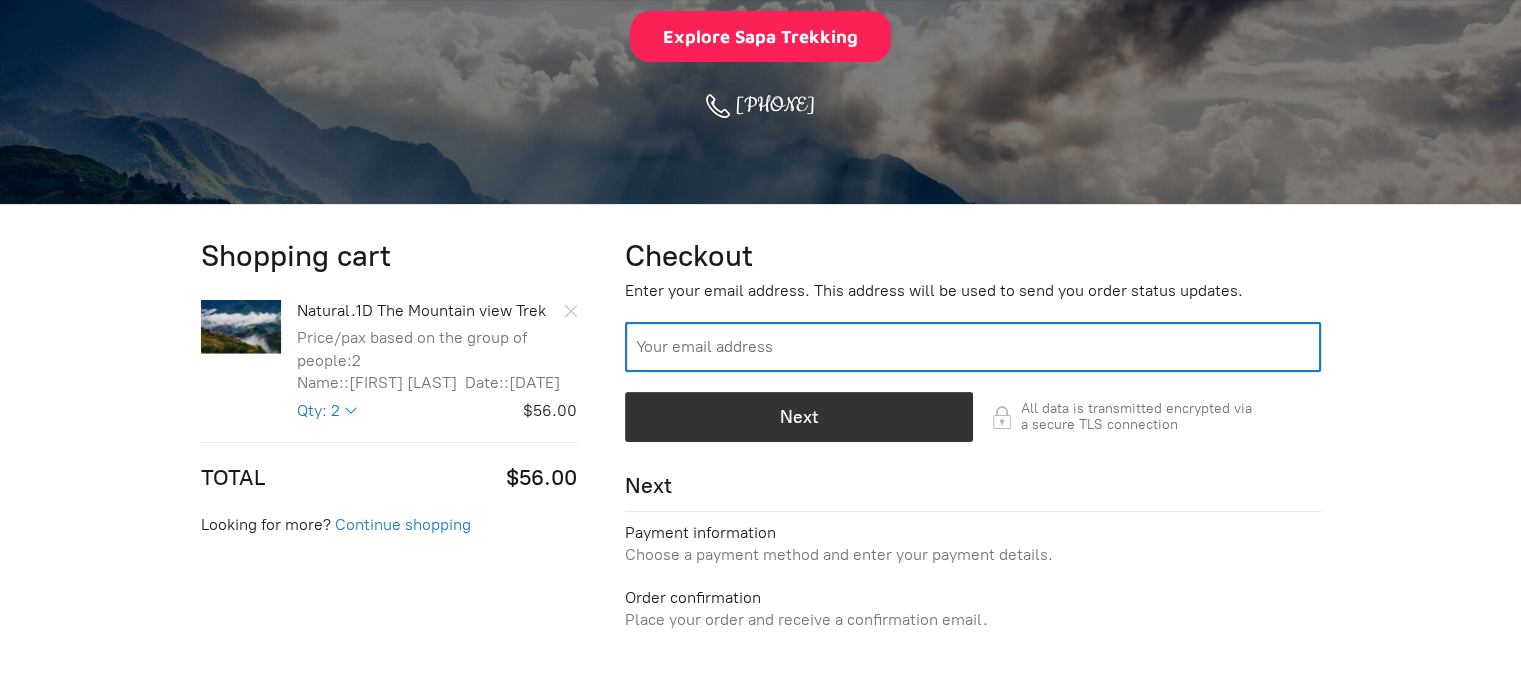 click 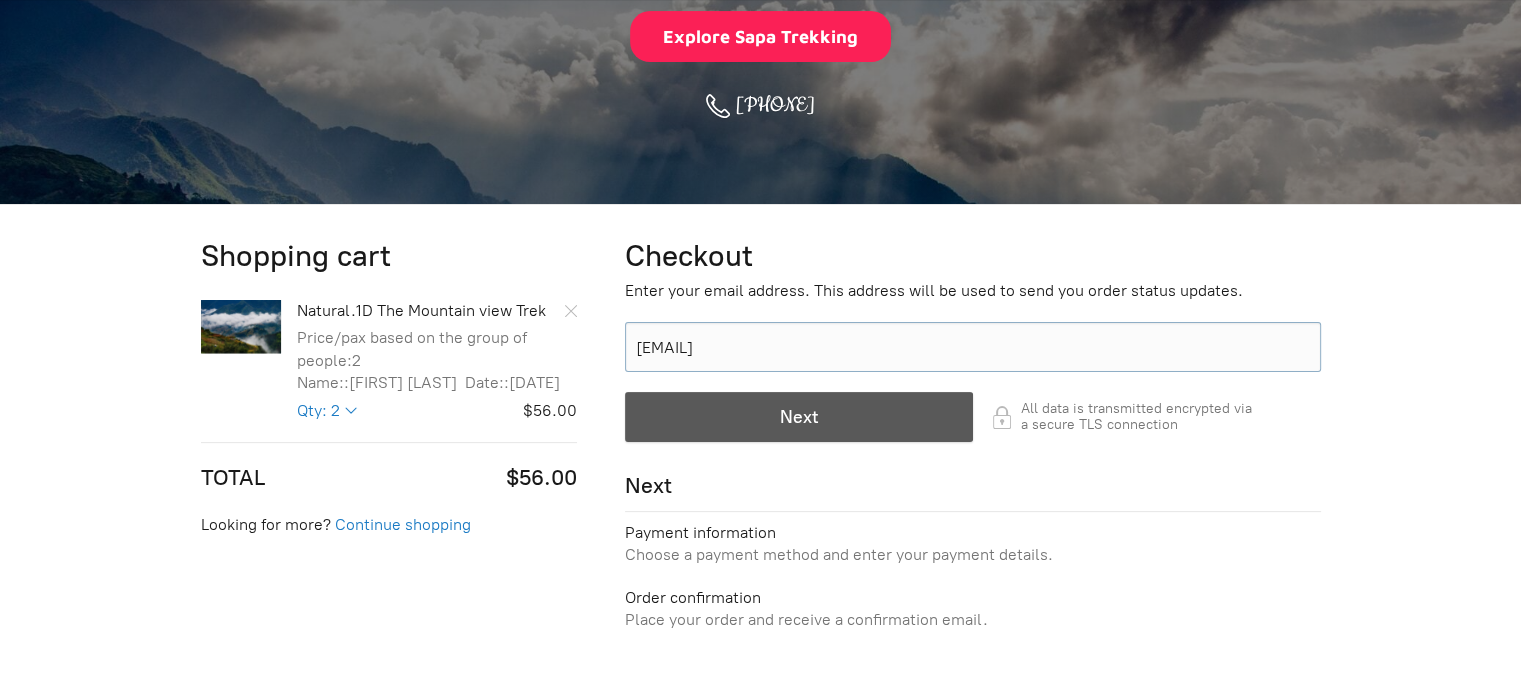 click at bounding box center (799, 417) 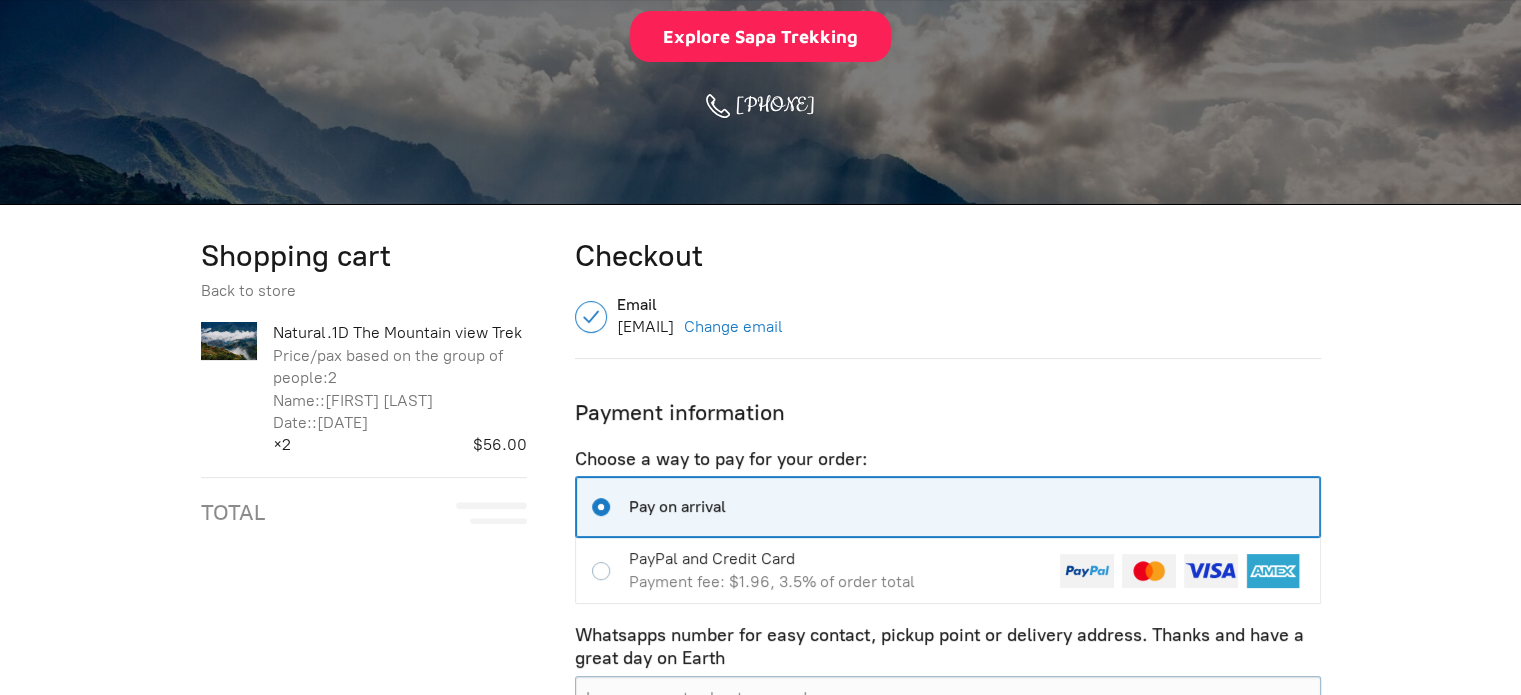 scroll, scrollTop: 818, scrollLeft: 0, axis: vertical 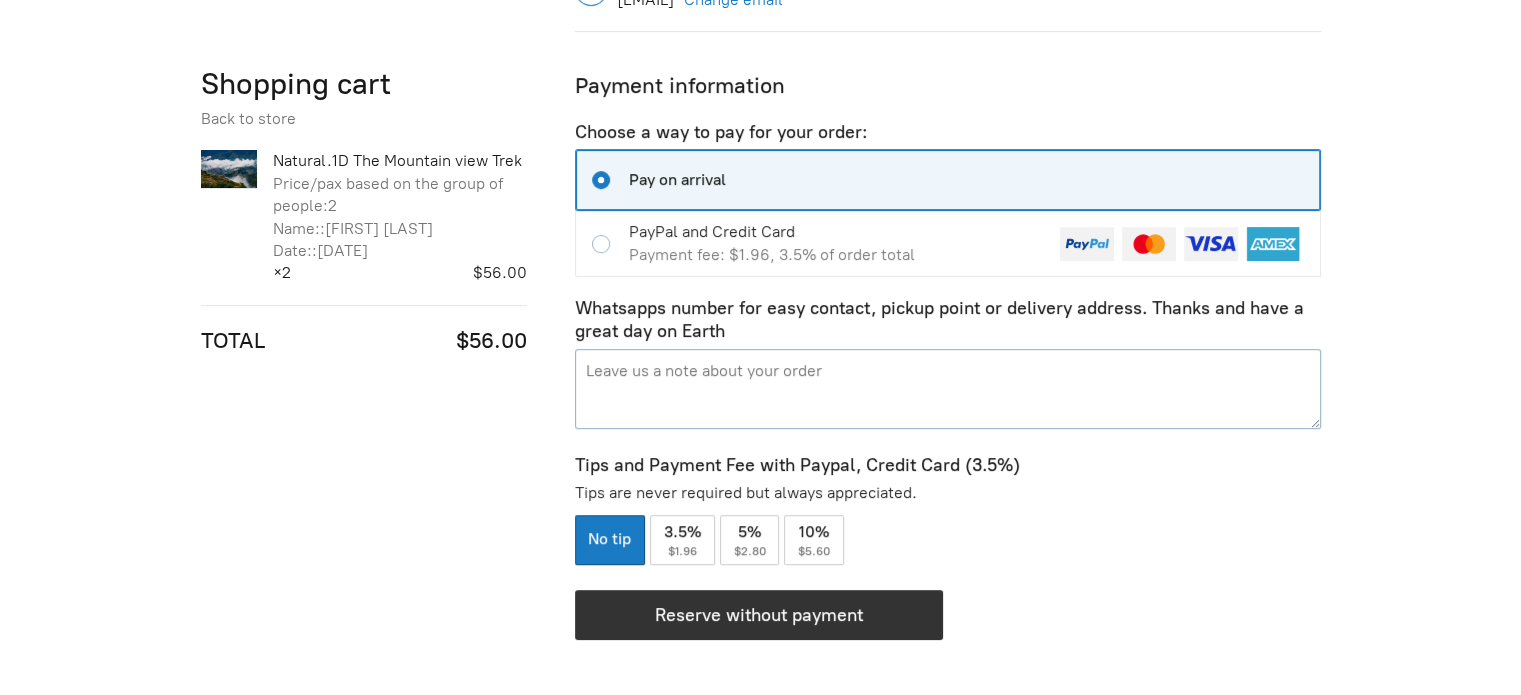 click on "Pay on arrival Payment information 2 items, $56.00" 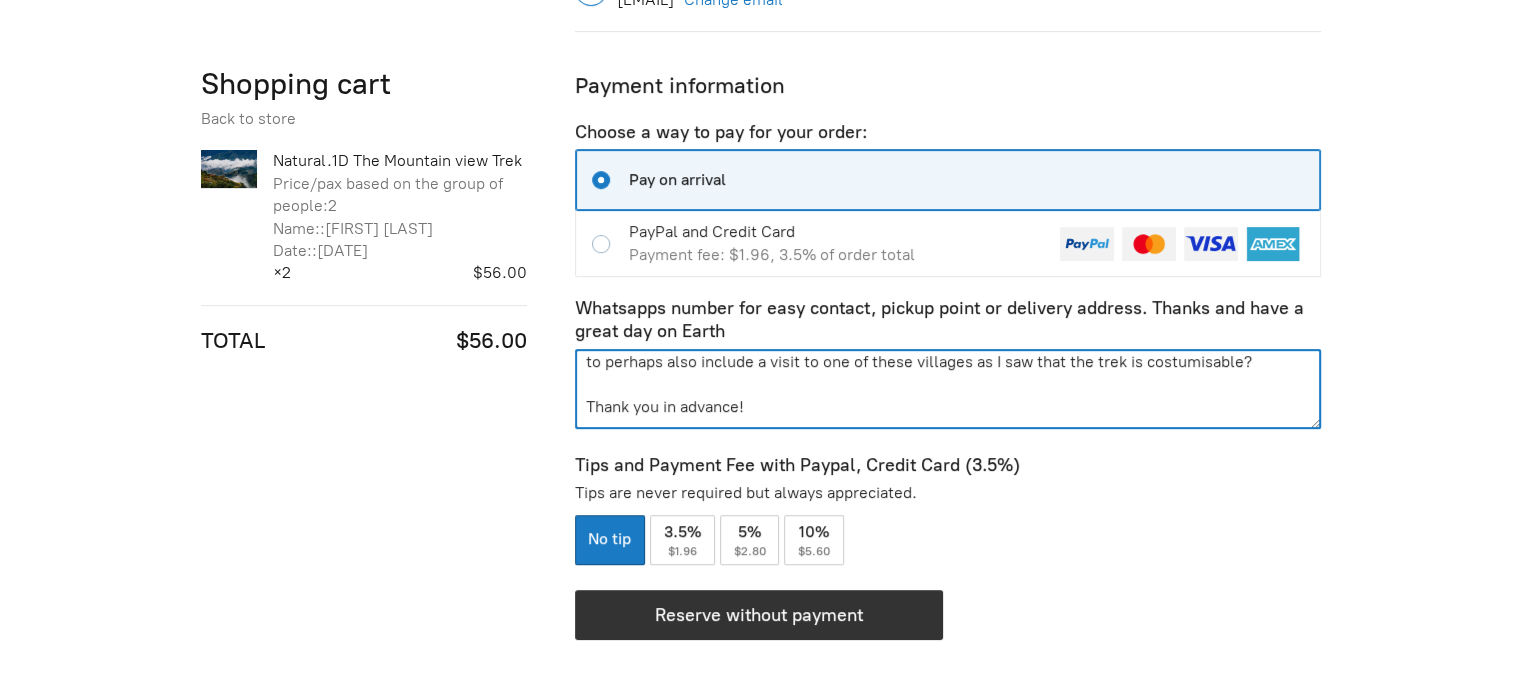scroll, scrollTop: 109, scrollLeft: 0, axis: vertical 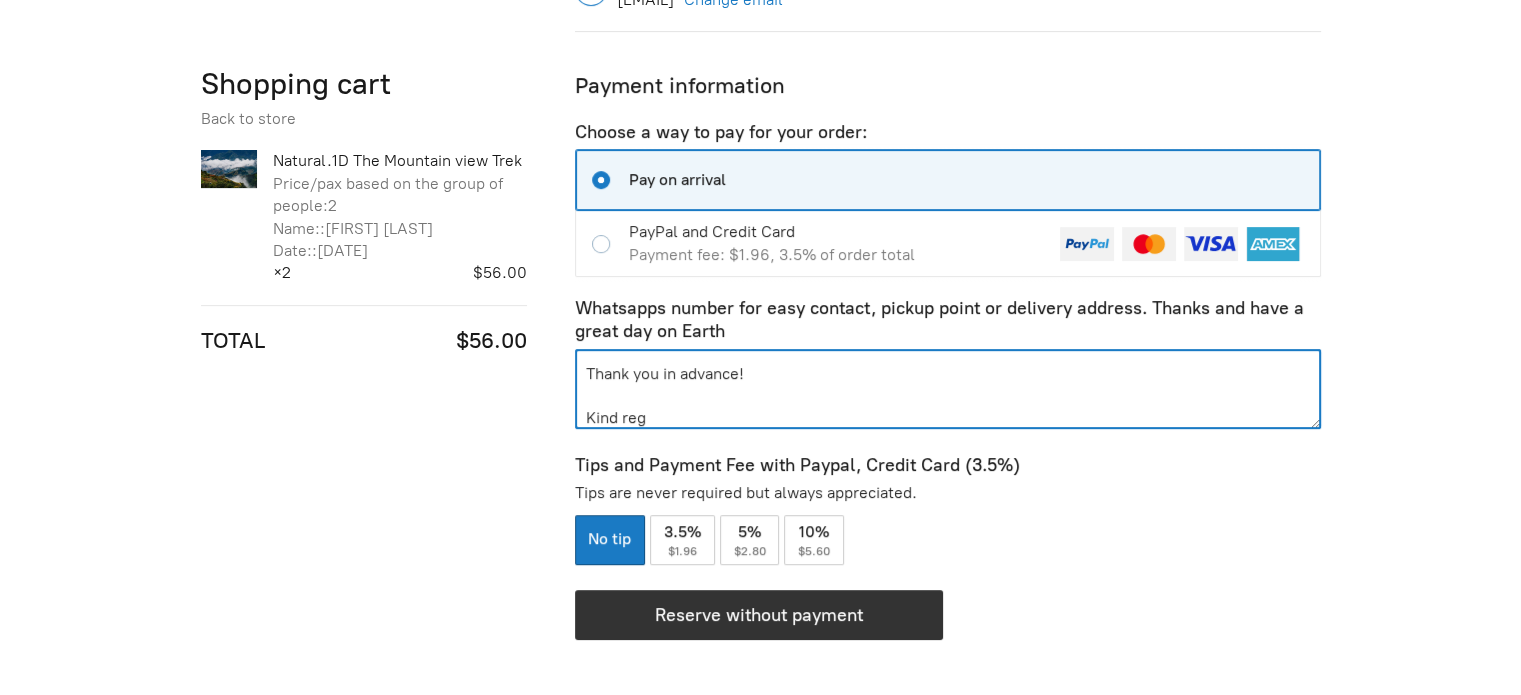click on "[PHONE]
We are also super interested in the home trek as we love to see some villages! Would it be posible to perhaps also include a visit to one of these villages as I saw that the trek is costumisable?
Thank you in advance!
Kind reg" 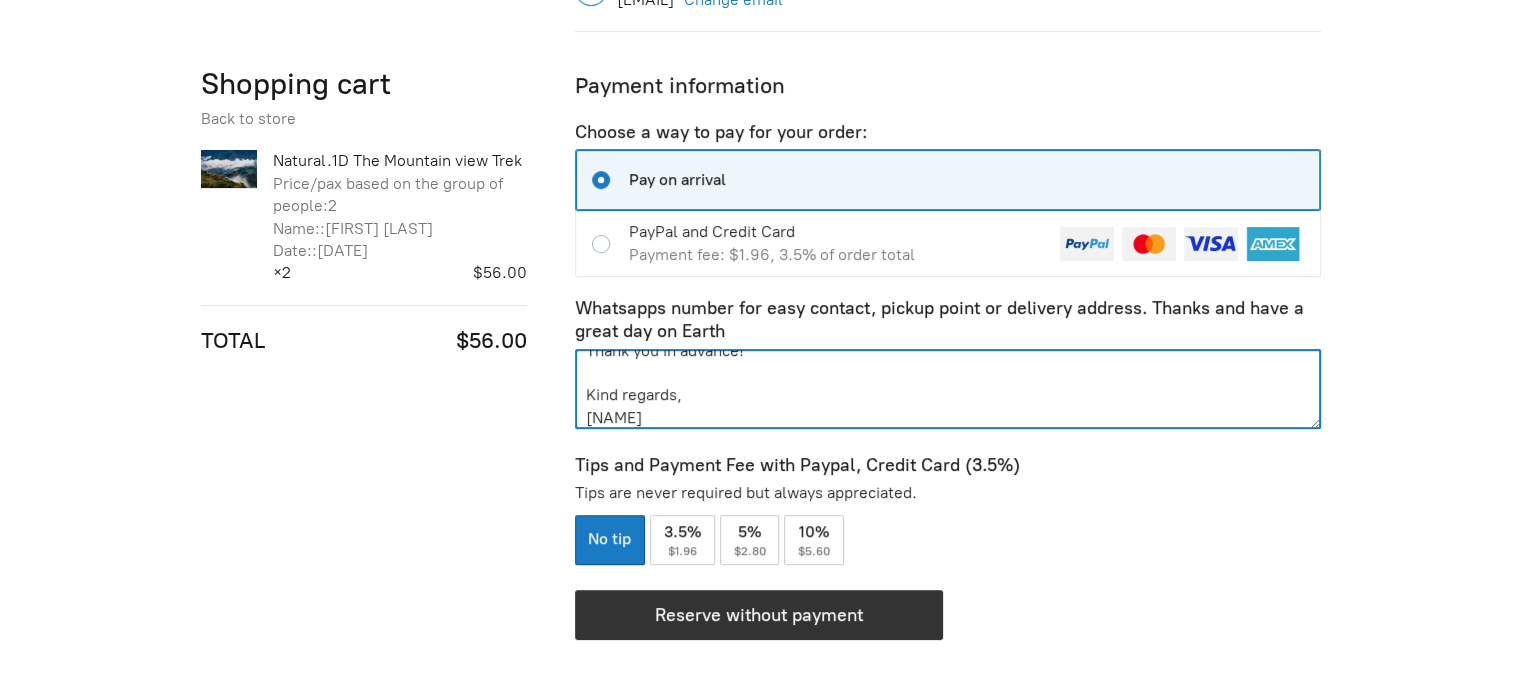 scroll, scrollTop: 0, scrollLeft: 0, axis: both 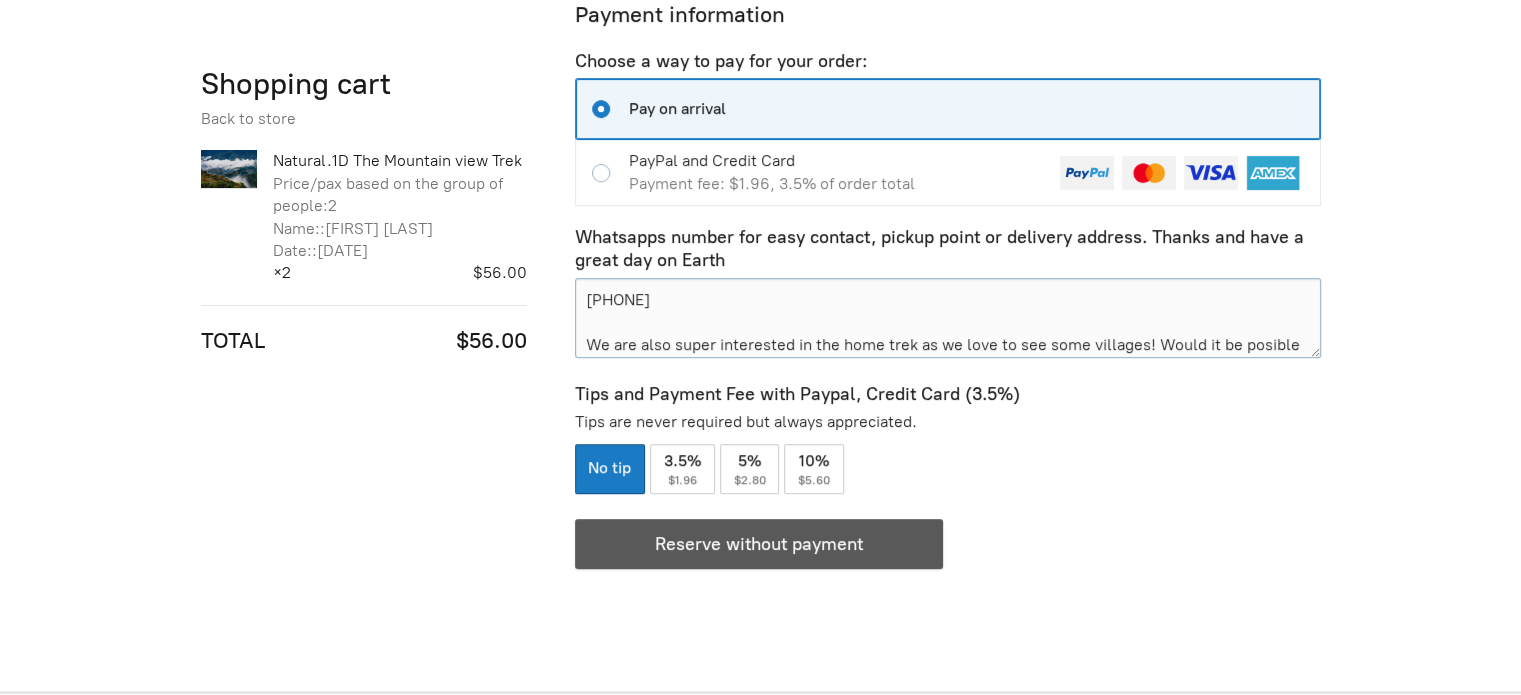 click at bounding box center (759, 544) 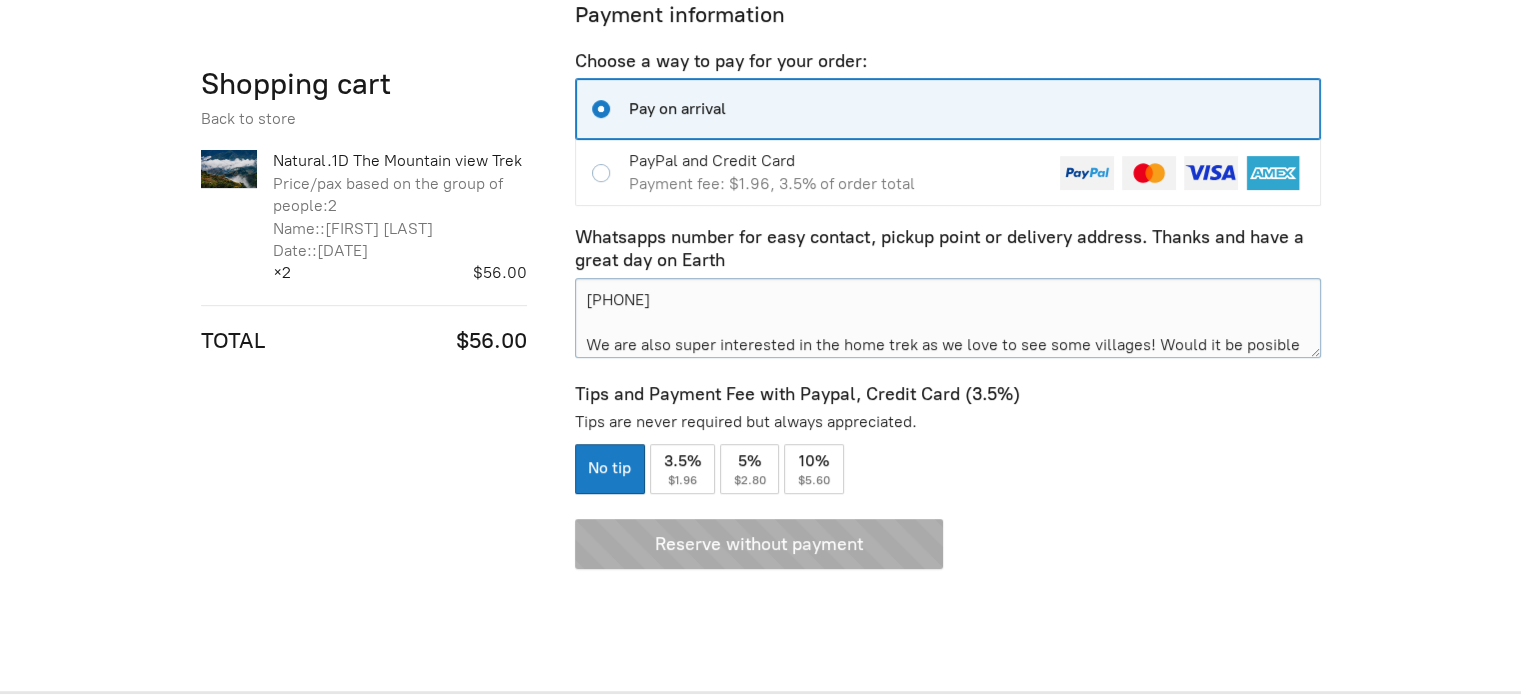 type on "[PHONE]<br><br>We are also super interested in the home trek as we love to see some villages! Would it be posible to perhaps also include a visit to one of these villages as I saw that the trek is costumisable?<br><br>Thank you in advance!<br><br>Kind regards,<br>[FIRST] [LAST]" 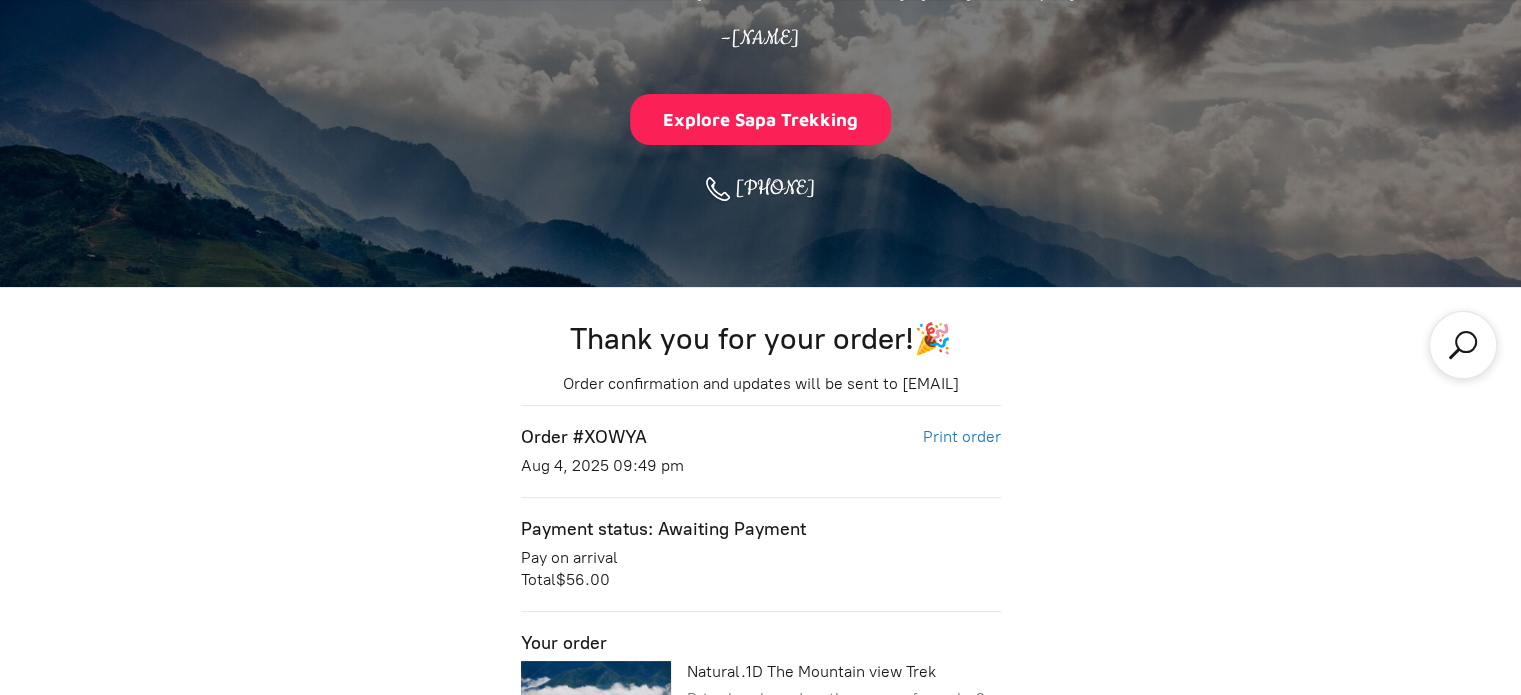 scroll, scrollTop: 408, scrollLeft: 0, axis: vertical 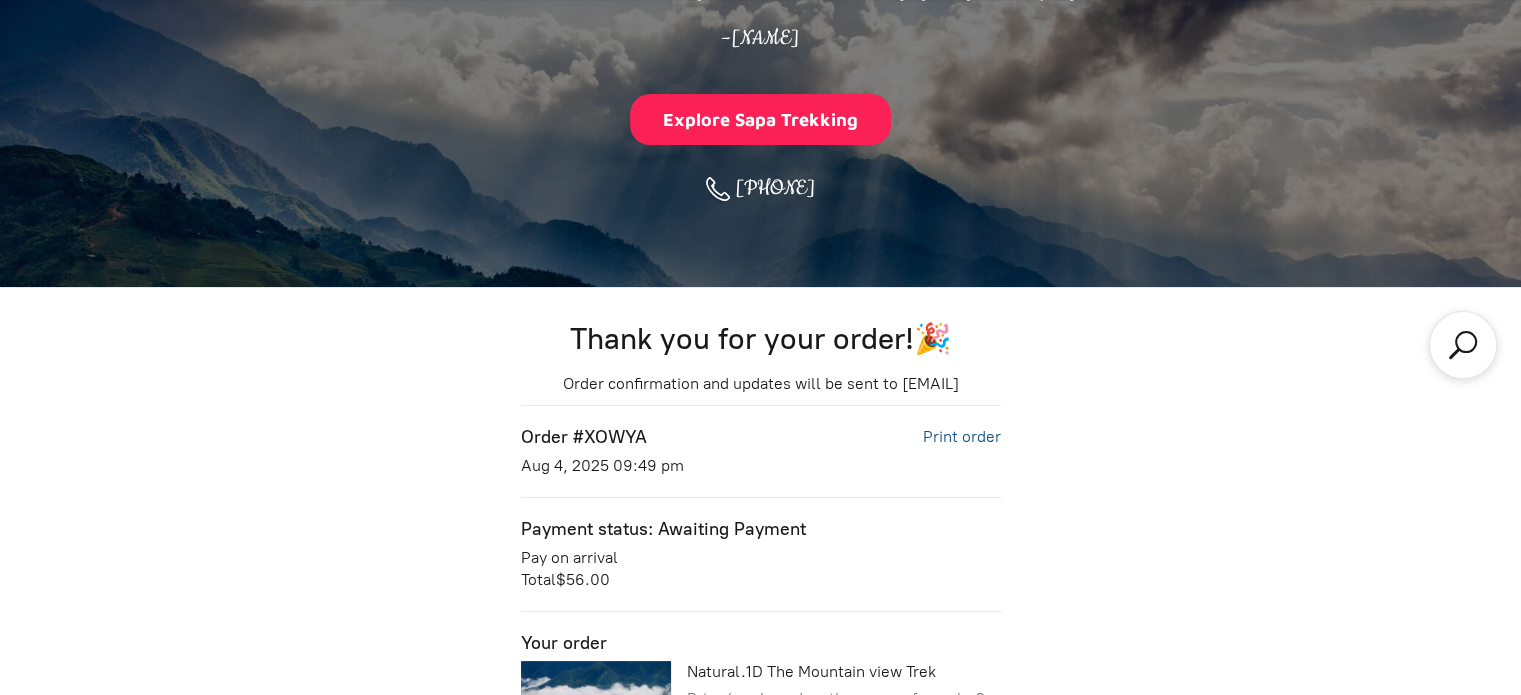 click on "Print order" at bounding box center (962, 436) 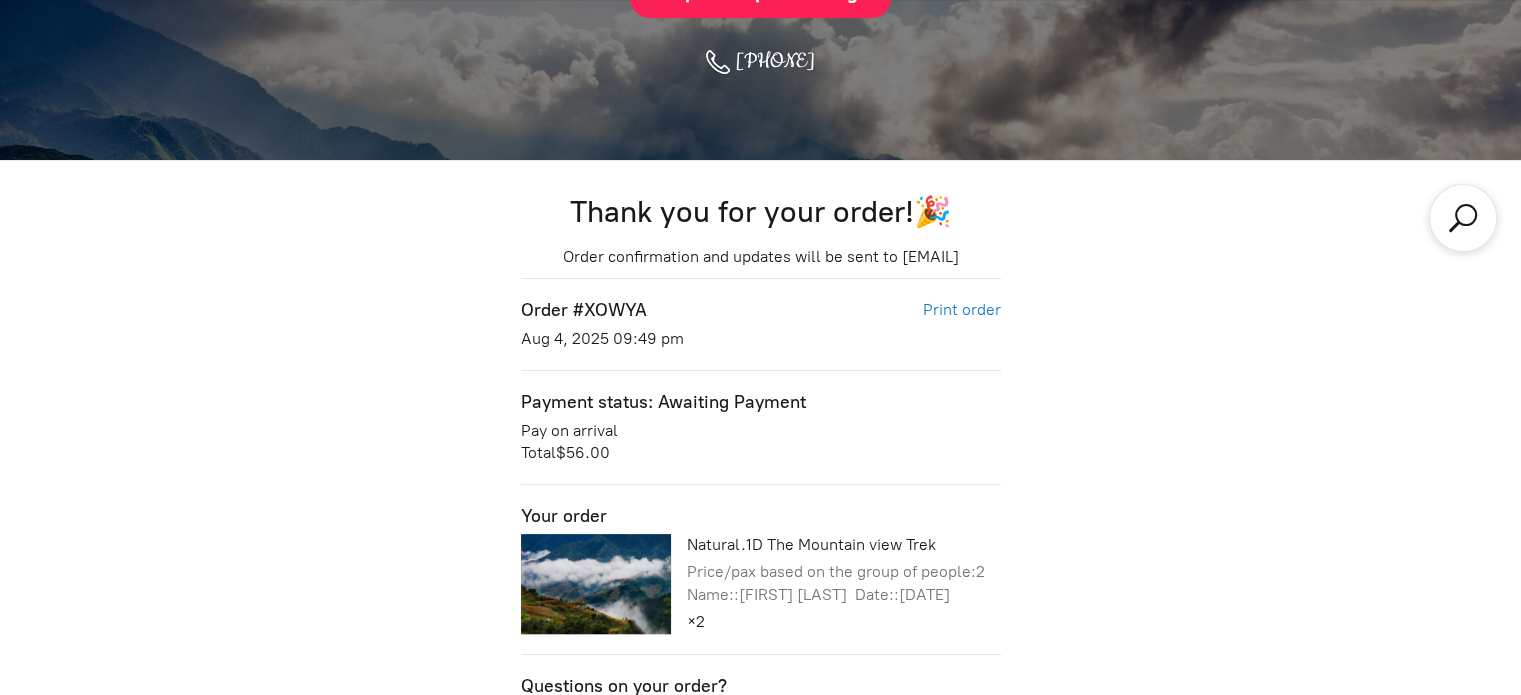 scroll, scrollTop: 0, scrollLeft: 0, axis: both 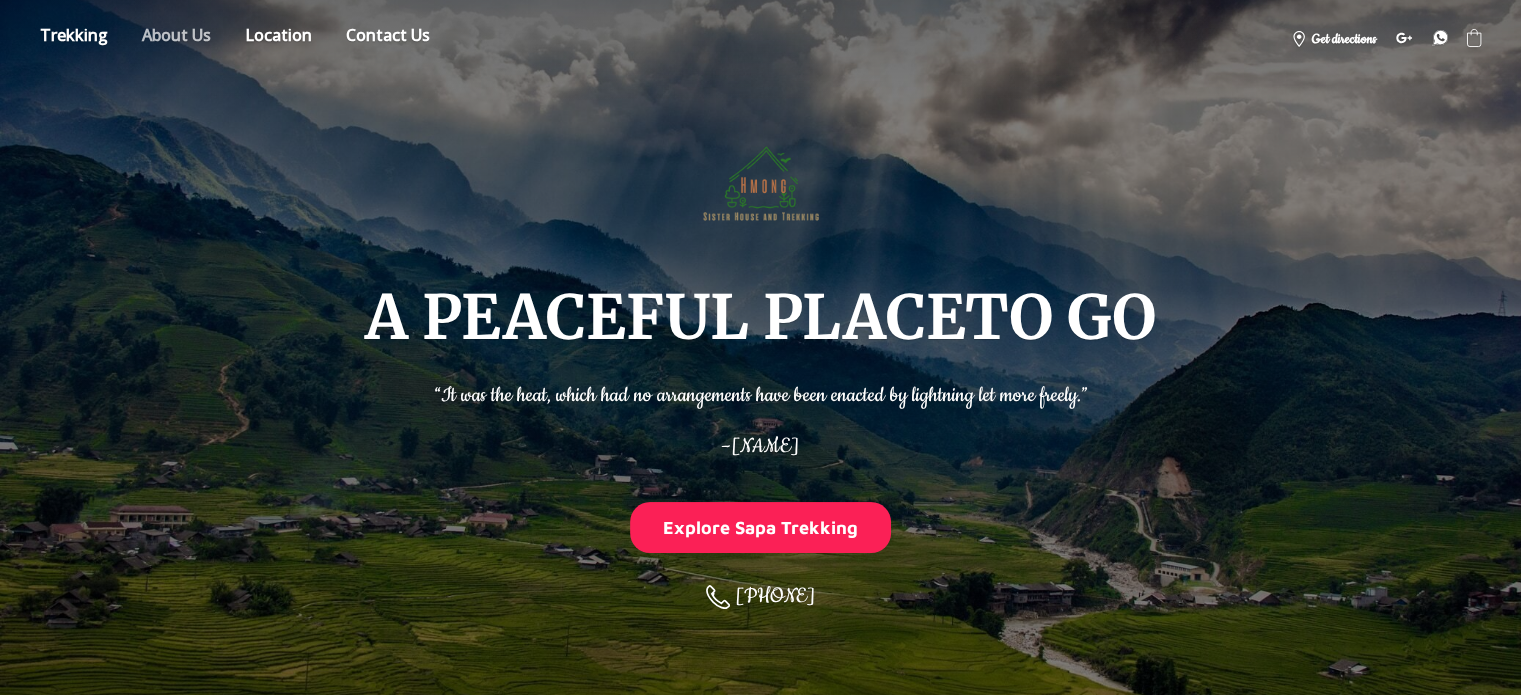 click on "About" at bounding box center [176, 38] 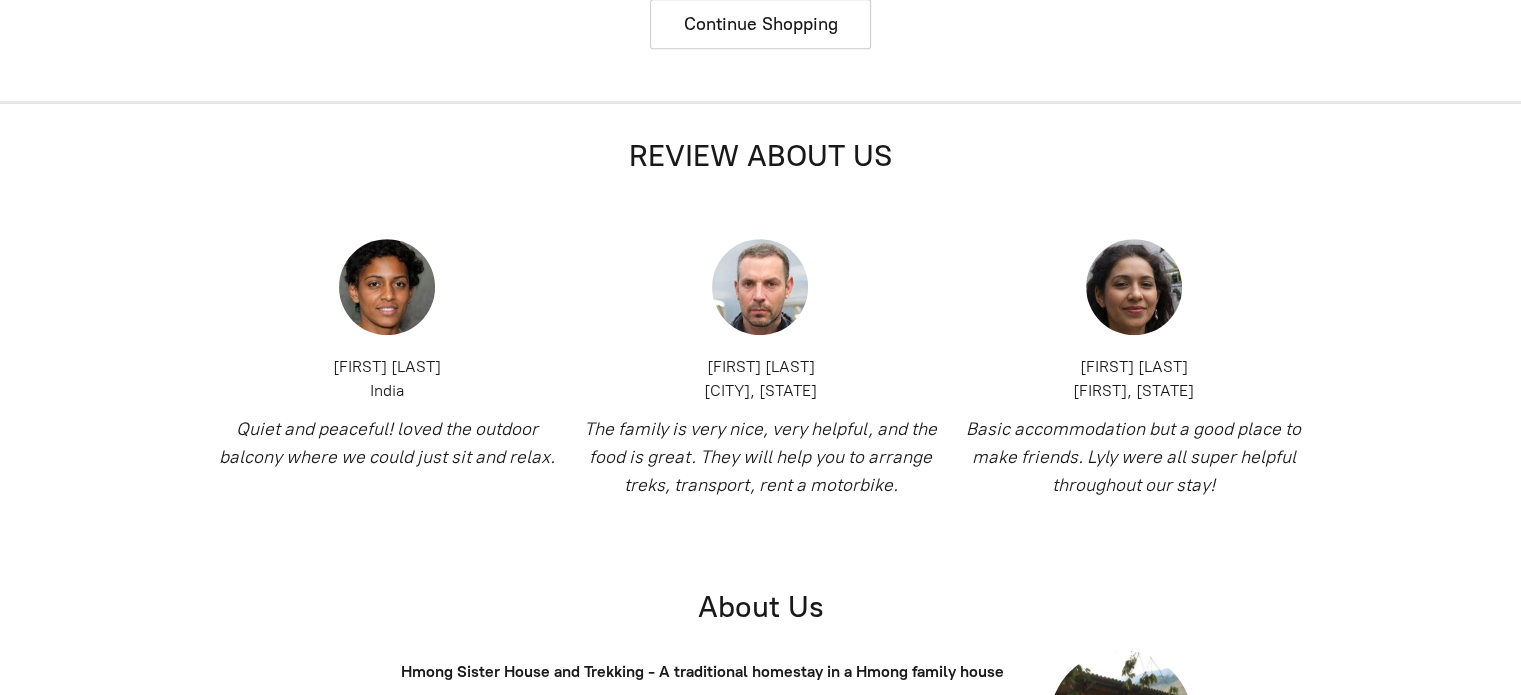 click on "A PEACEFUL PLACE TO GO                   Store   About   Location   Contact us                       [PHONE]                 Get directions                 Business hours                                                                                   A PEACEFUL PLACE  TO GO           “It was the heat, which had no arrangements have been enacted by lightning let more freely.” –  [NAME]             Explore Sapa Trekking                 [PHONE]                                                             Book now
Categories
Sapa Natural Trekking Adventurous Trekking & Culture Trekking Other Trips Dried Fruits and Vegetable Transportation Room Images Dried Vegetable
Thank you for your order!  🎉 Order confirmation and updates will be sent to [EMAIL] Order #XOWYA Print order Pay on arrival" at bounding box center [760, 205] 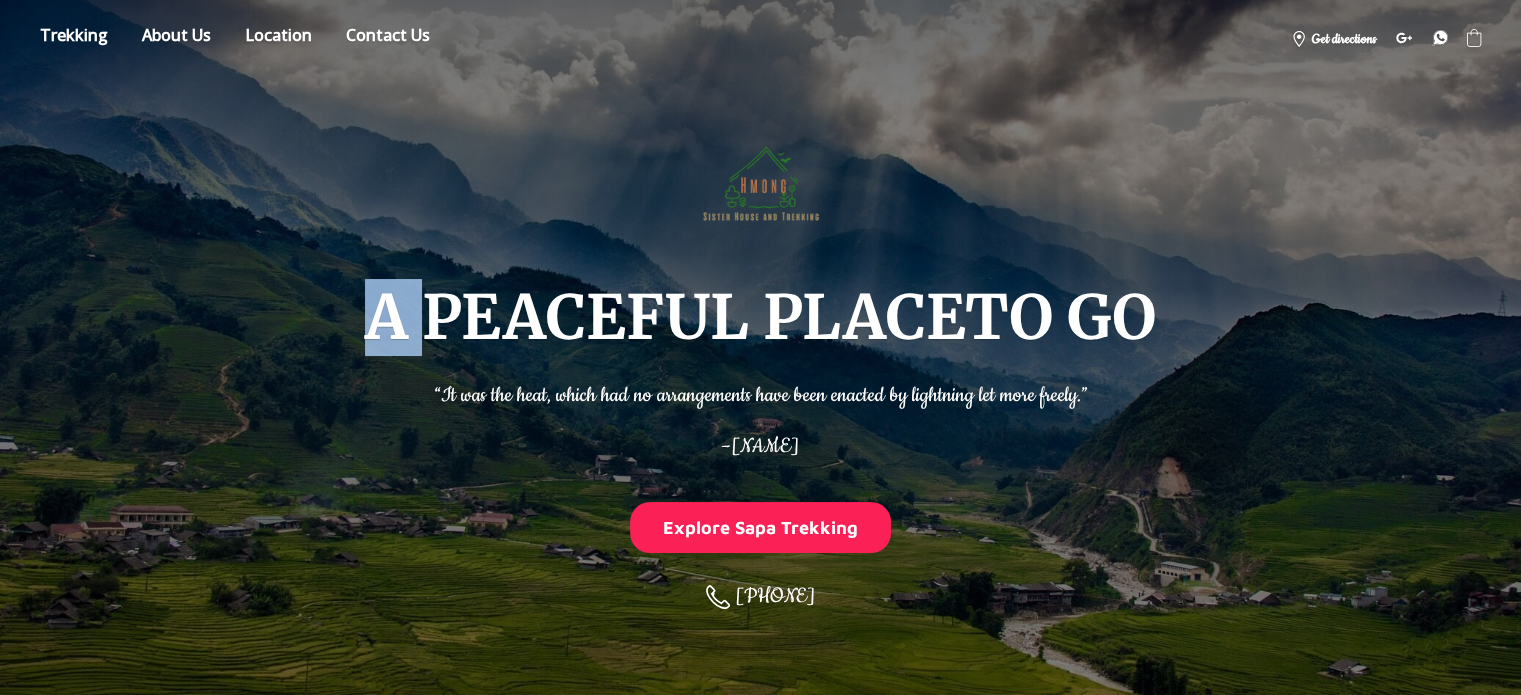 scroll, scrollTop: 0, scrollLeft: 0, axis: both 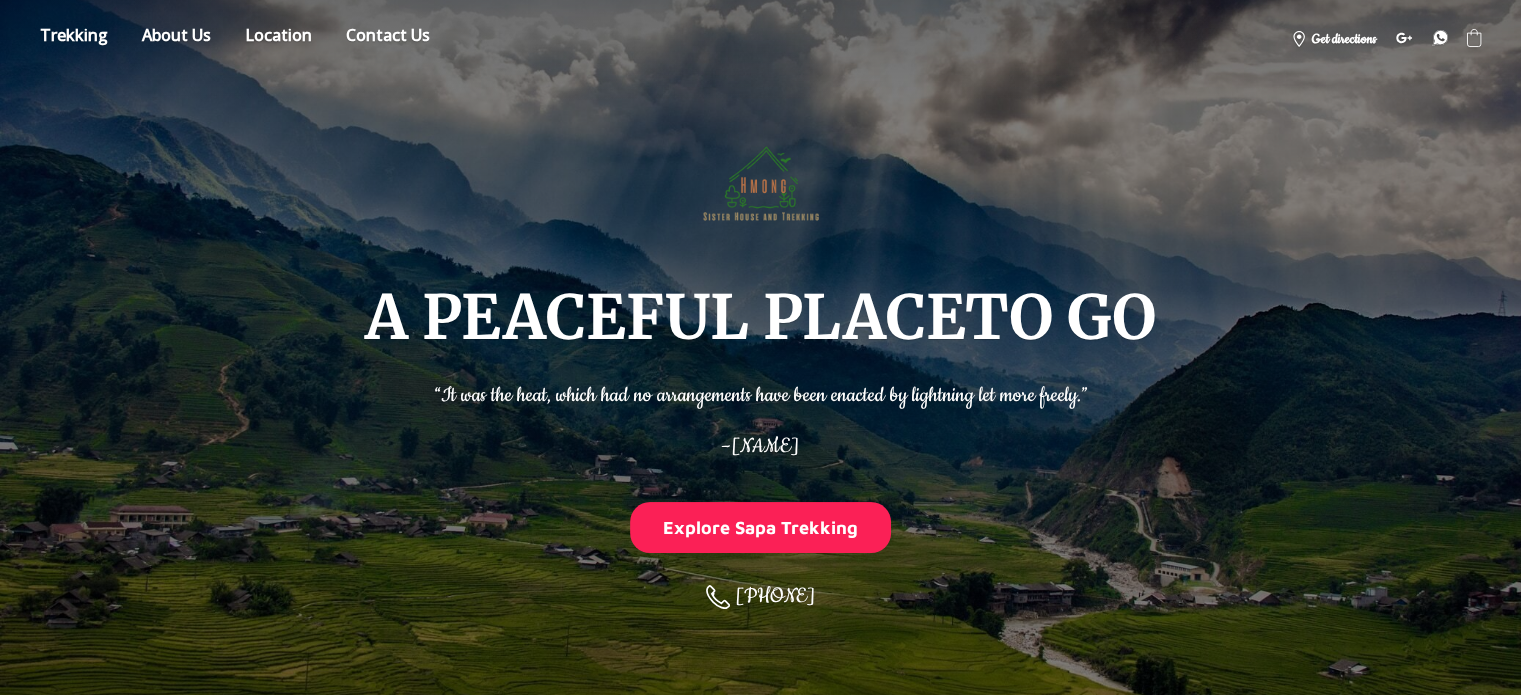 click on "A PEACEFUL PLACE TO GO                   Store   About   Location   Contact us                       [PHONE]                 Get directions                 Business hours" at bounding box center (760, 38) 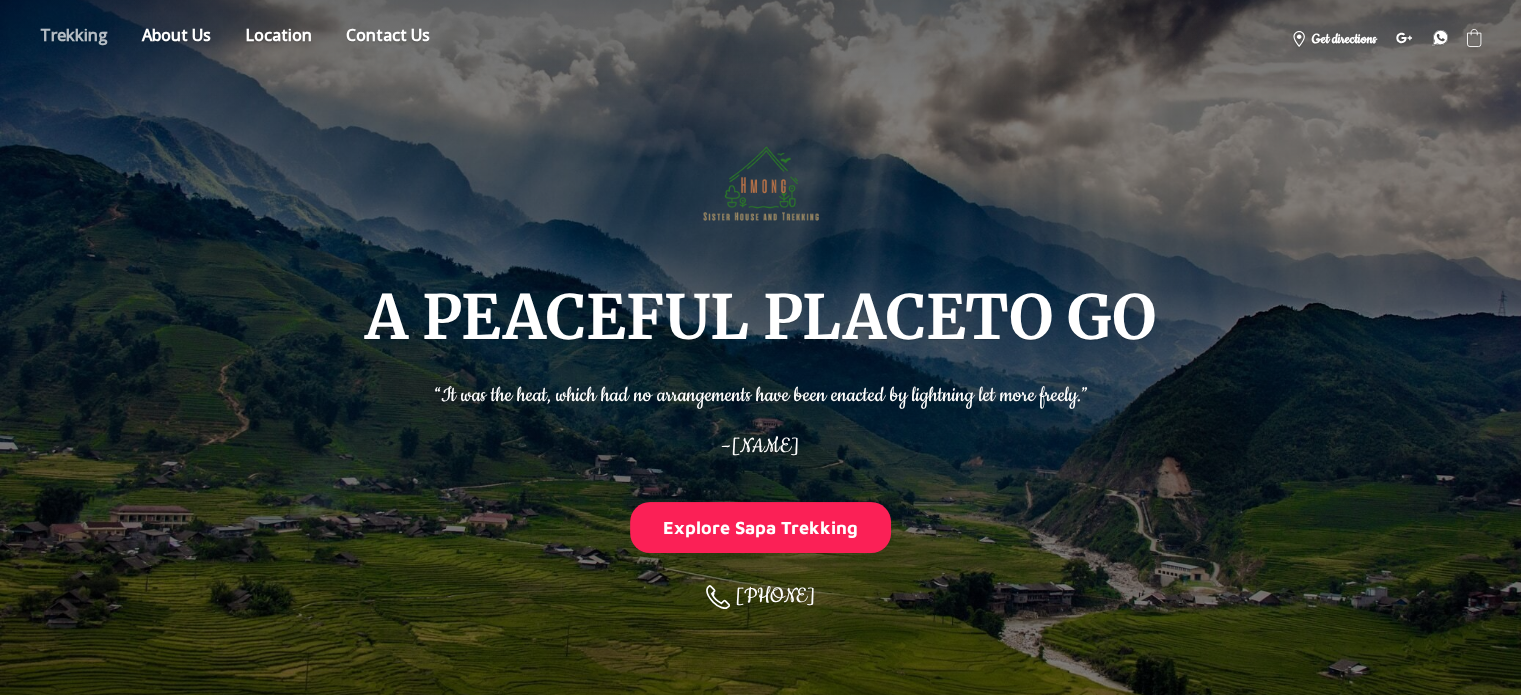 click on "Store" at bounding box center [74, 38] 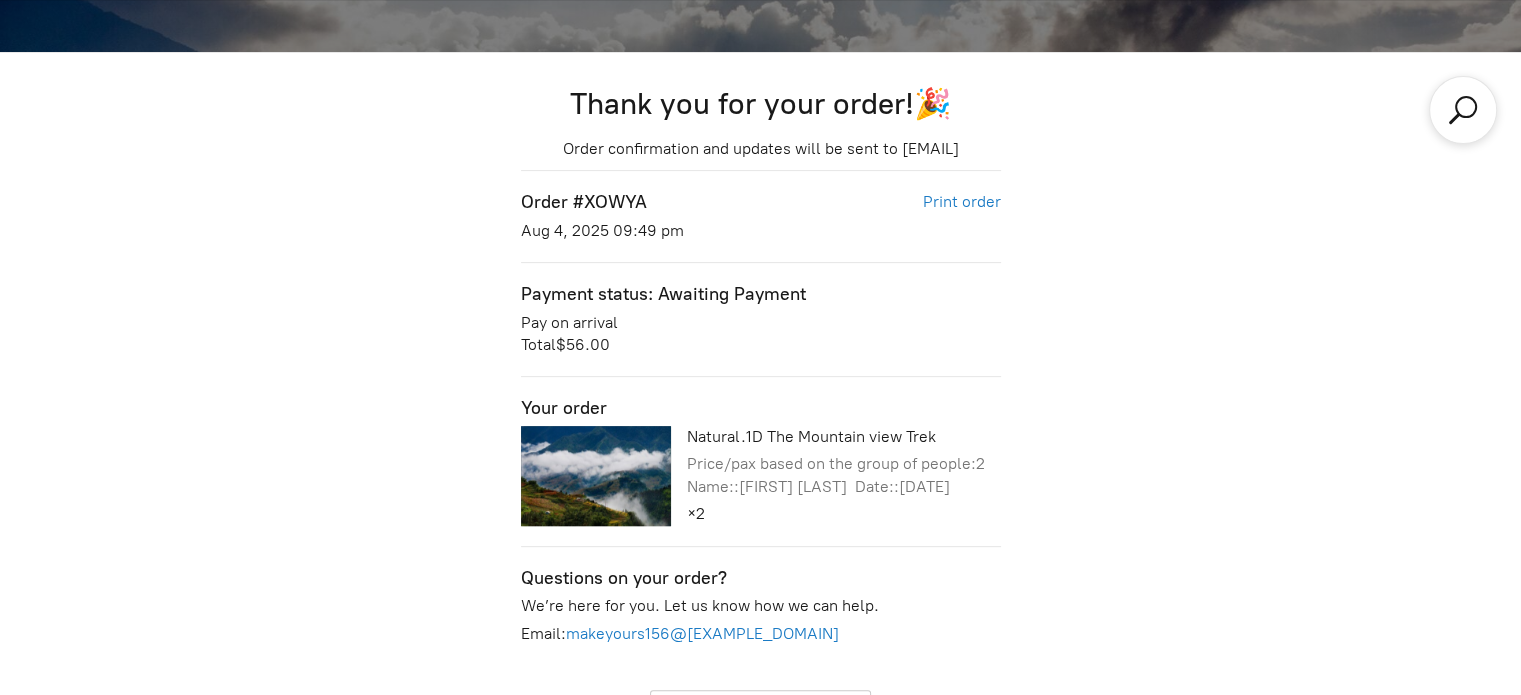 scroll, scrollTop: 695, scrollLeft: 0, axis: vertical 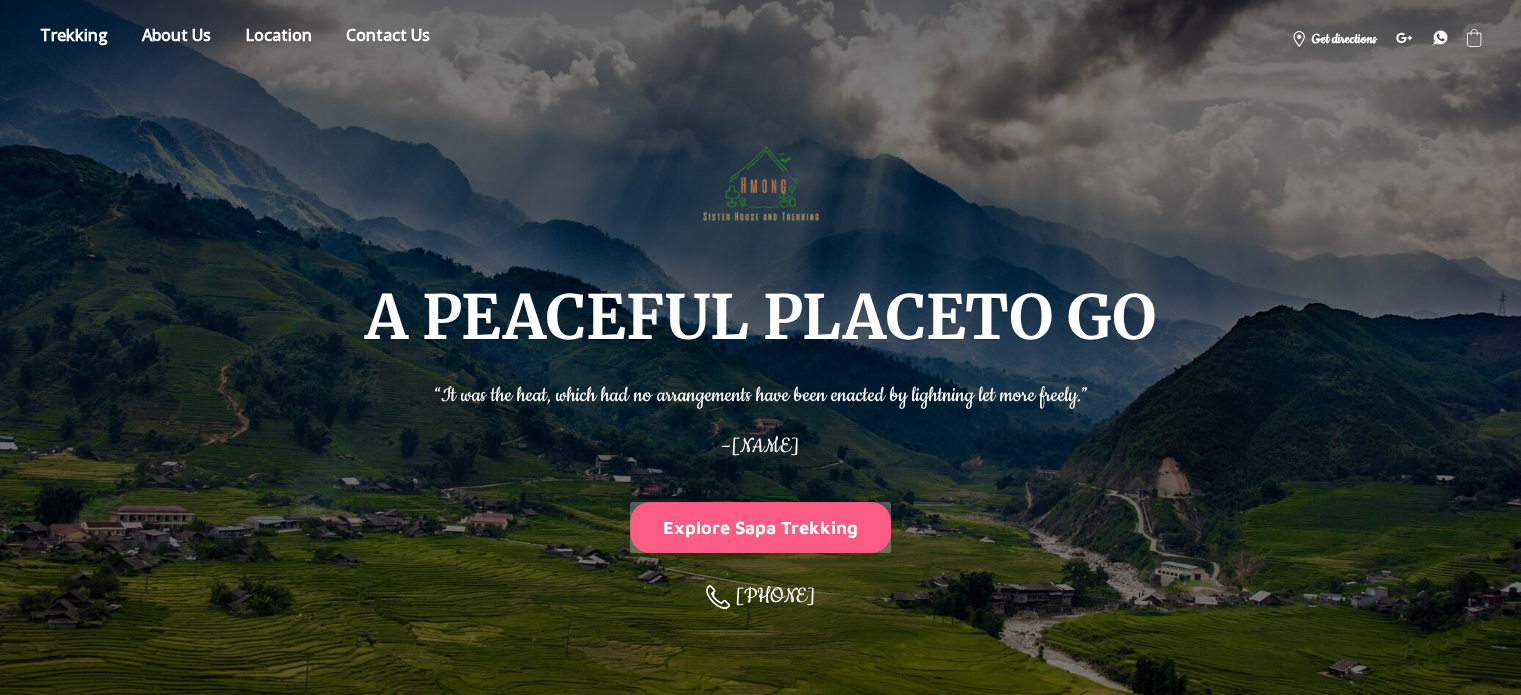 click on "Explore Sapa Trekking" at bounding box center [761, 527] 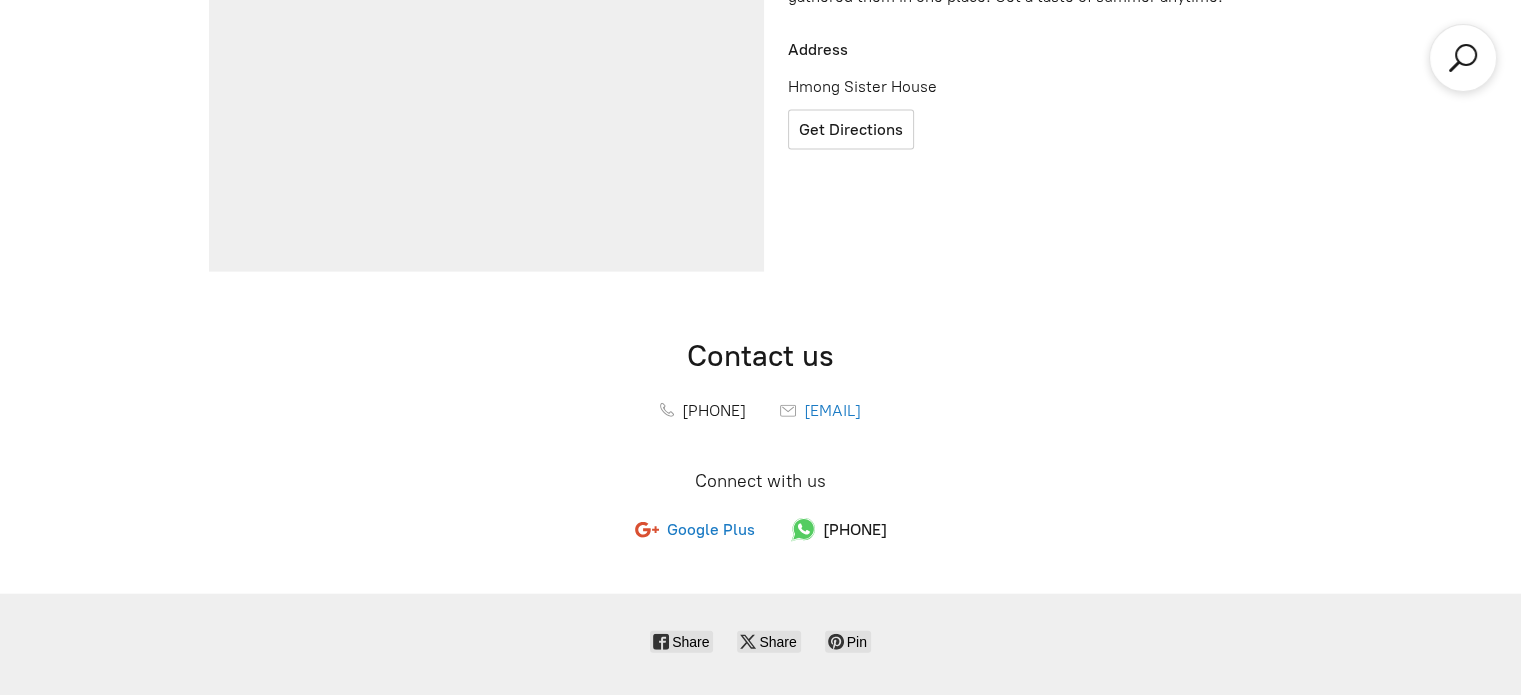 scroll, scrollTop: 12167, scrollLeft: 0, axis: vertical 